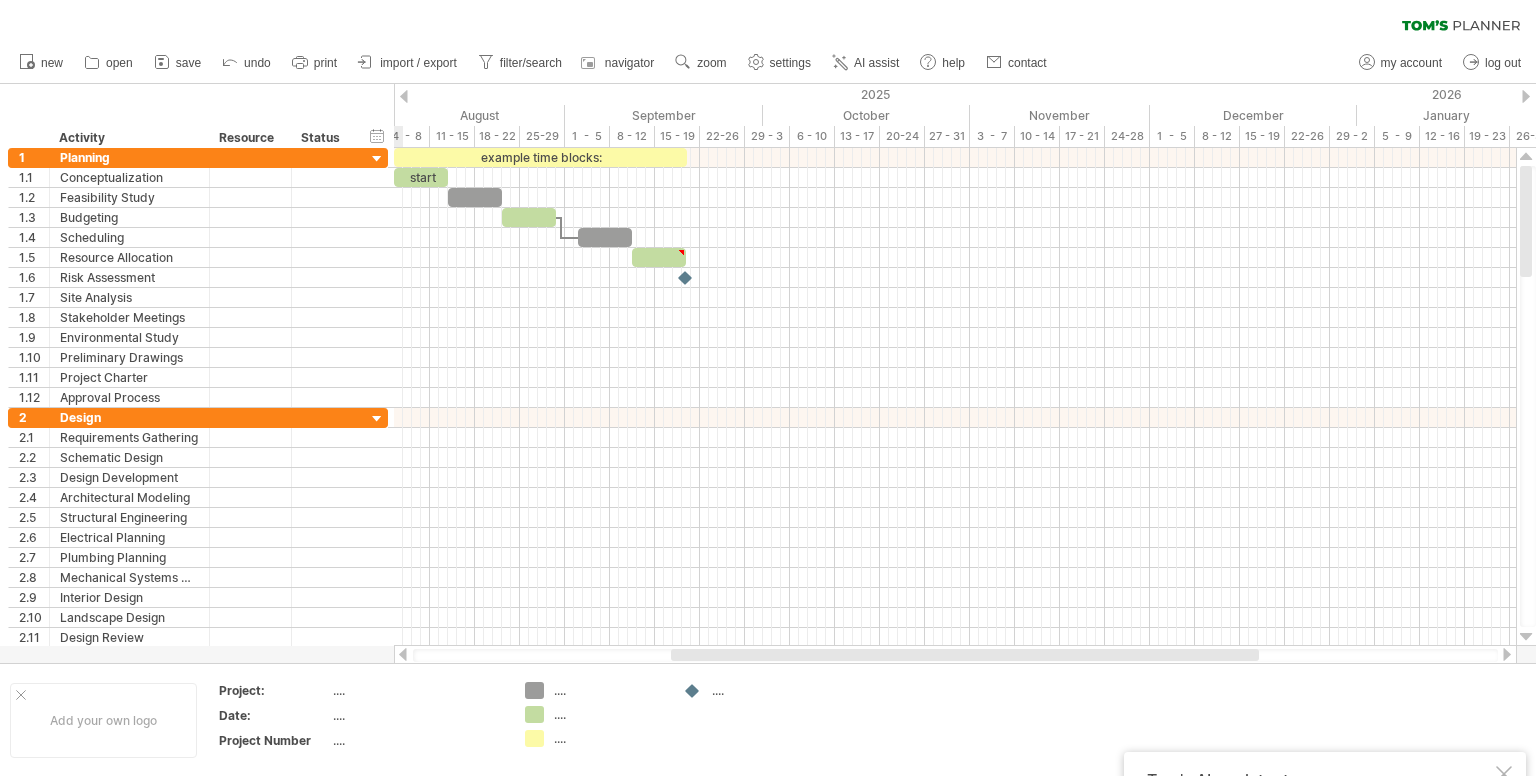scroll, scrollTop: 0, scrollLeft: 0, axis: both 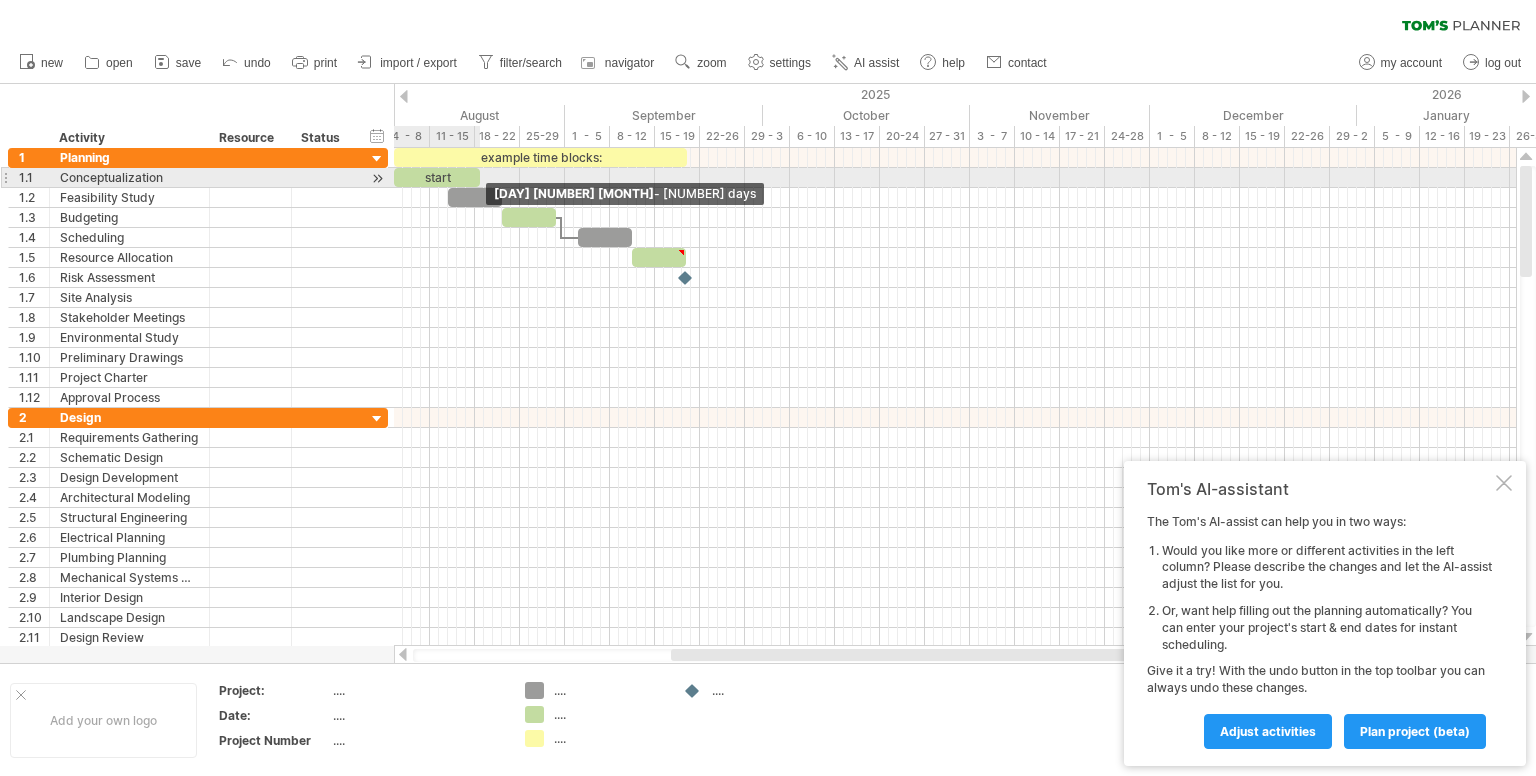 drag, startPoint x: 445, startPoint y: 177, endPoint x: 476, endPoint y: 178, distance: 31.016125 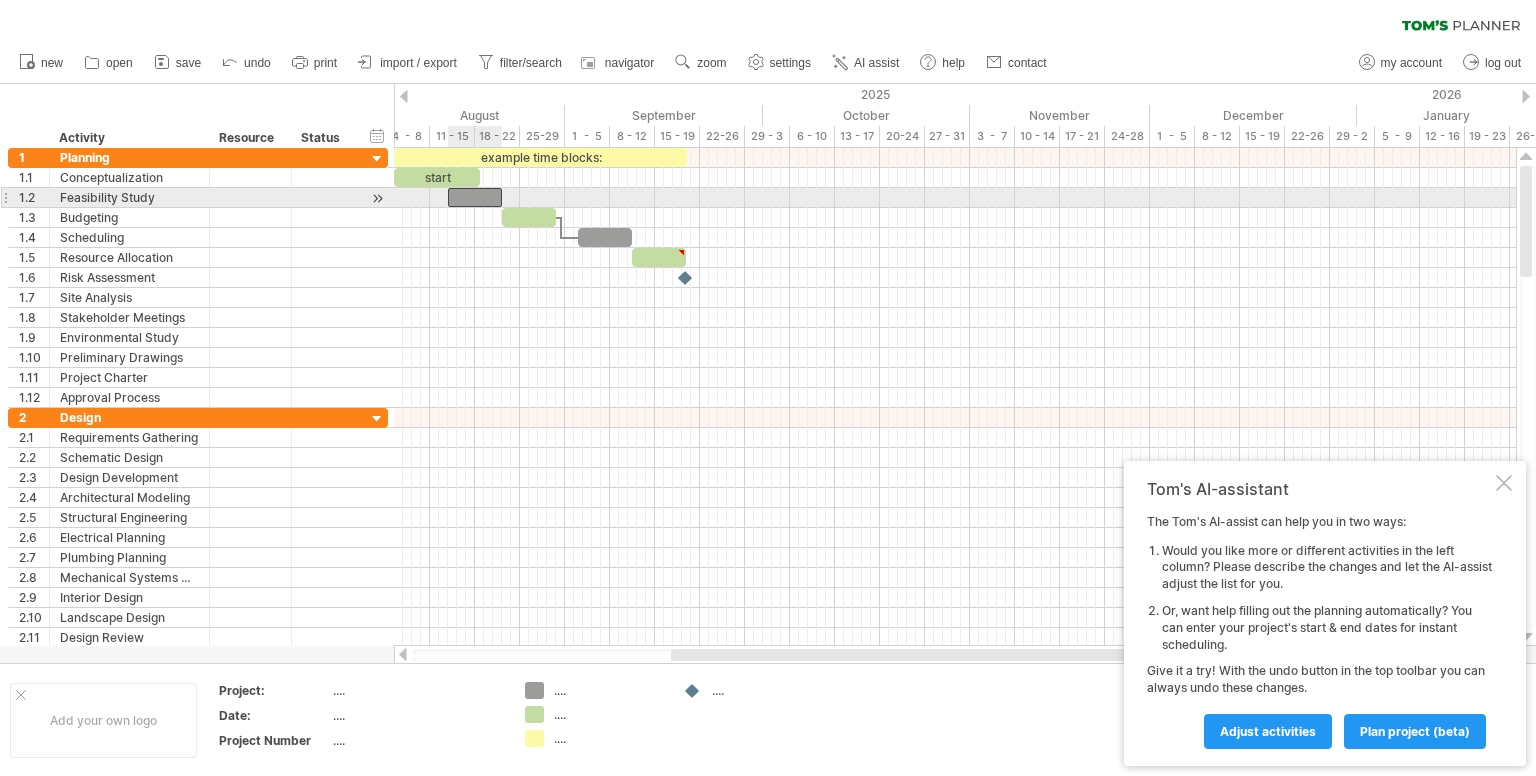 click at bounding box center [475, 197] 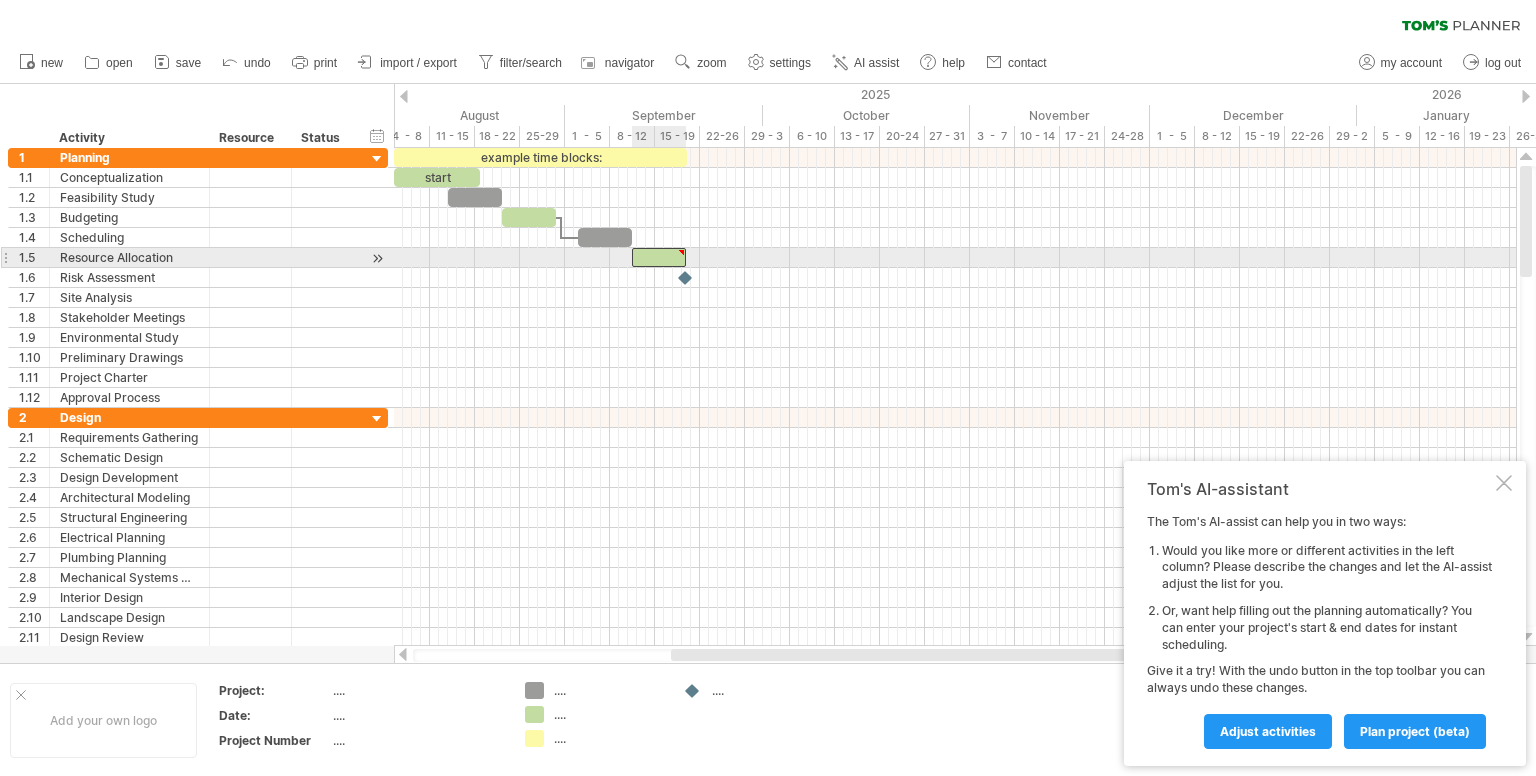 click at bounding box center (659, 257) 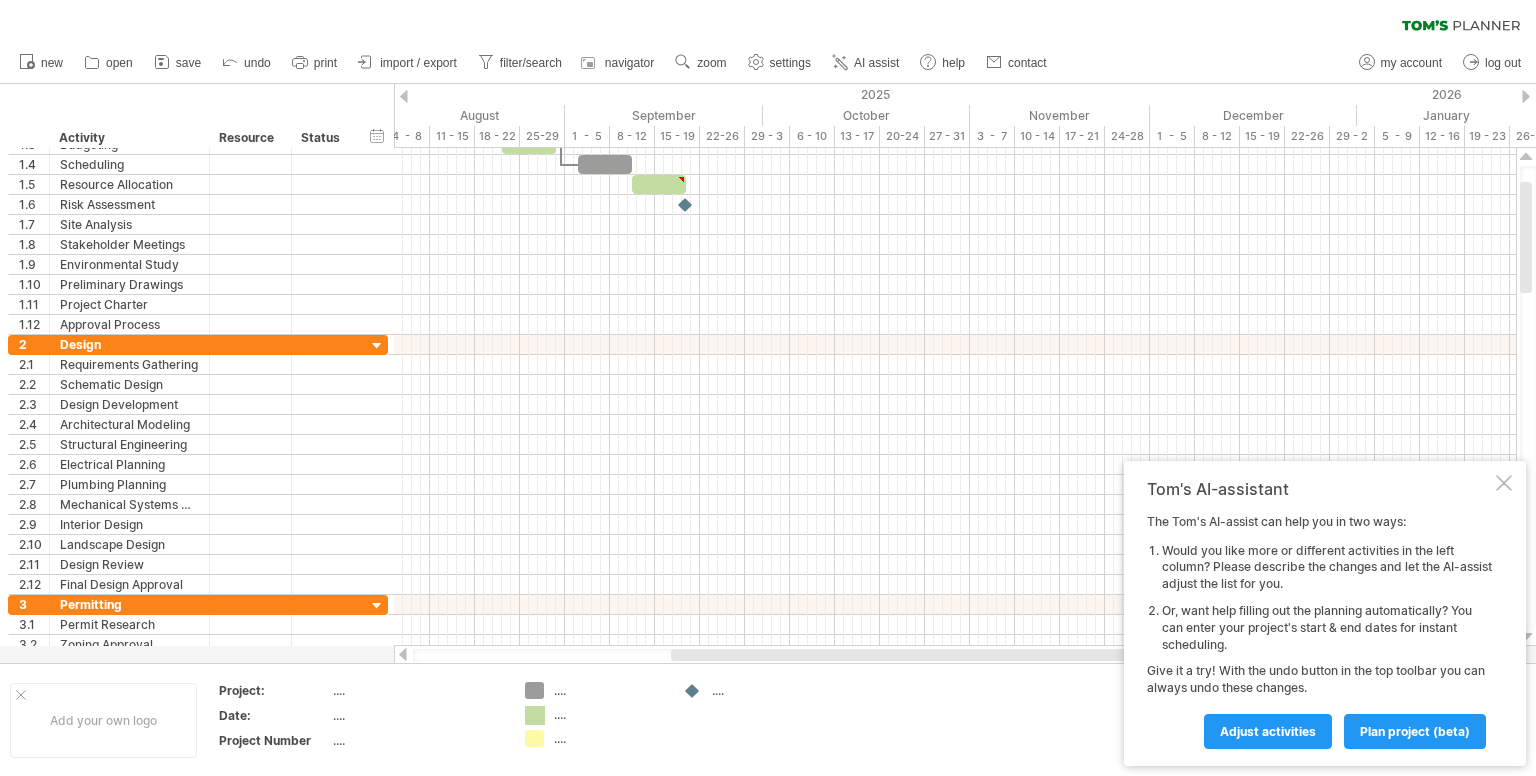 click on "Trying to reach plan.tomsplanner.com
Connected again...
0%
clear filter
new 1" at bounding box center [768, 388] 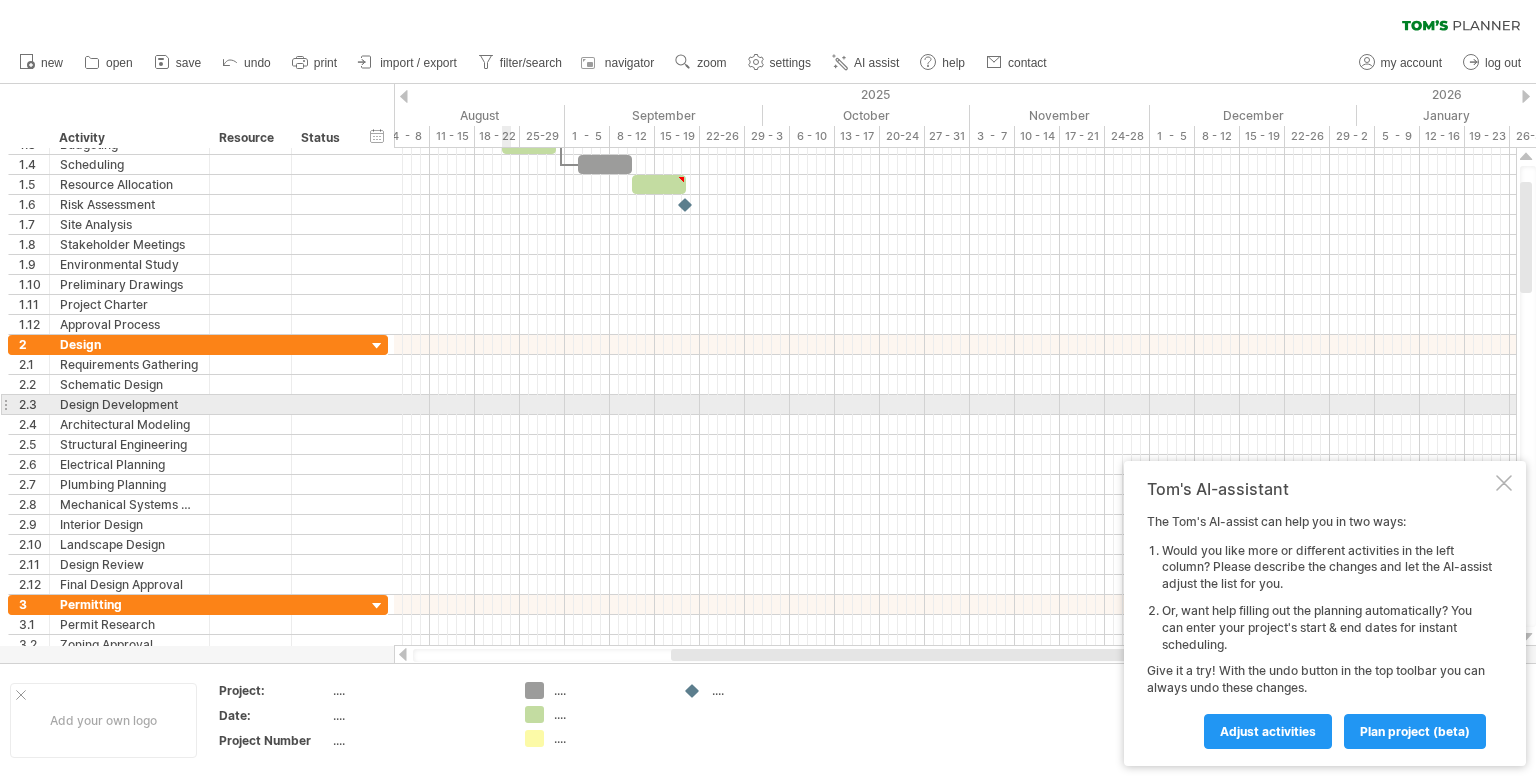 click at bounding box center [955, 405] 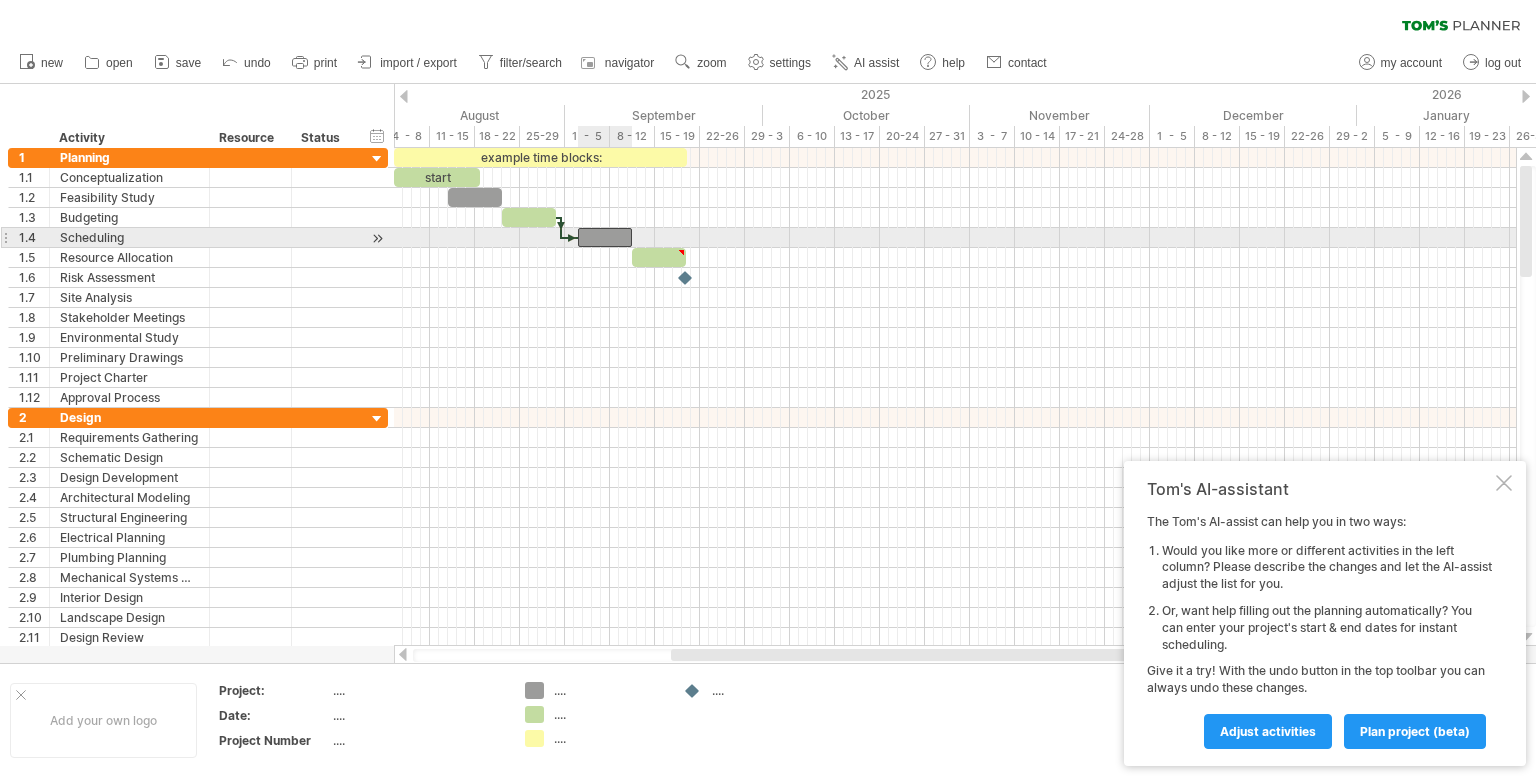 click at bounding box center [605, 237] 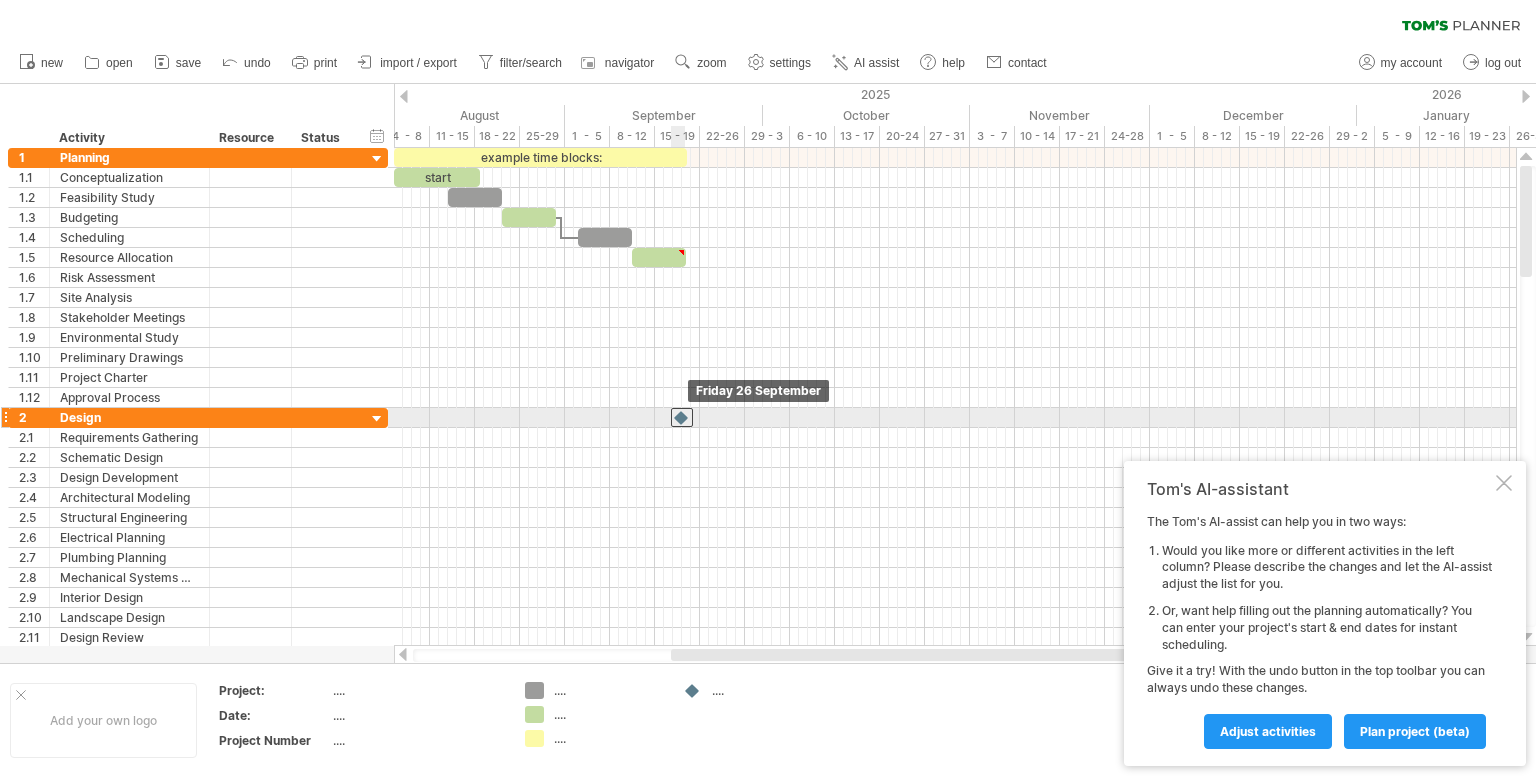 drag, startPoint x: 687, startPoint y: 277, endPoint x: 684, endPoint y: 421, distance: 144.03125 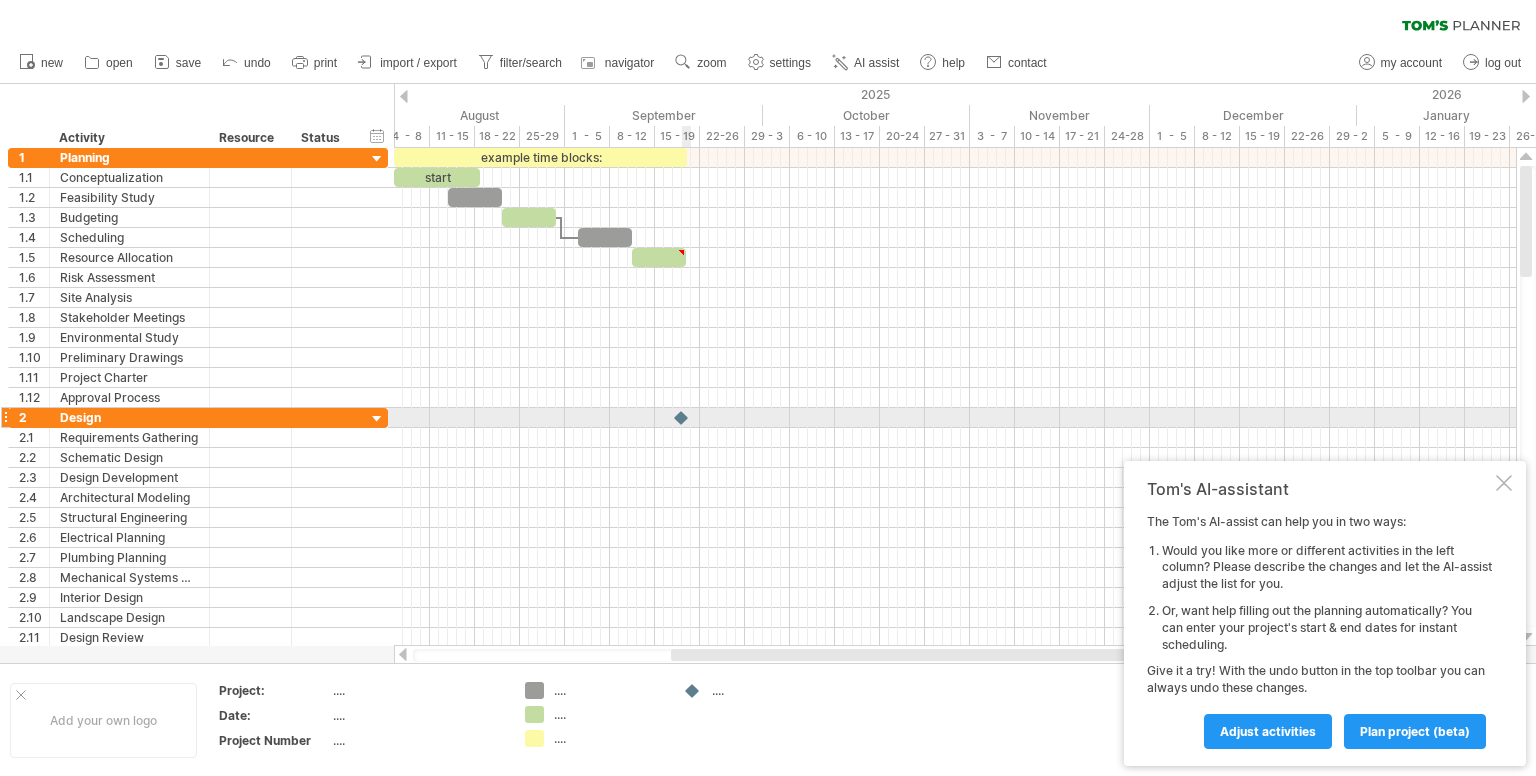 click at bounding box center (682, 417) 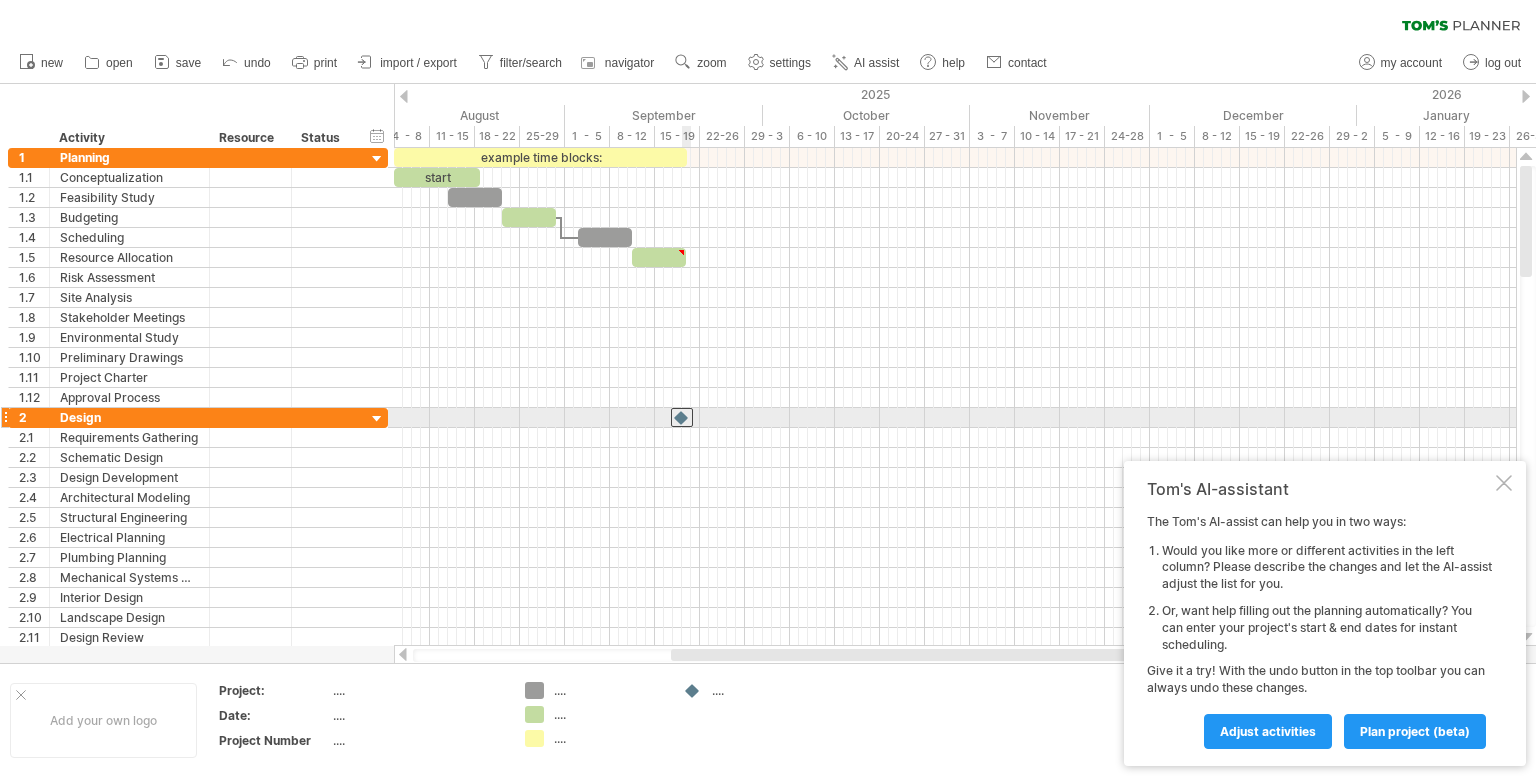 click at bounding box center (682, 417) 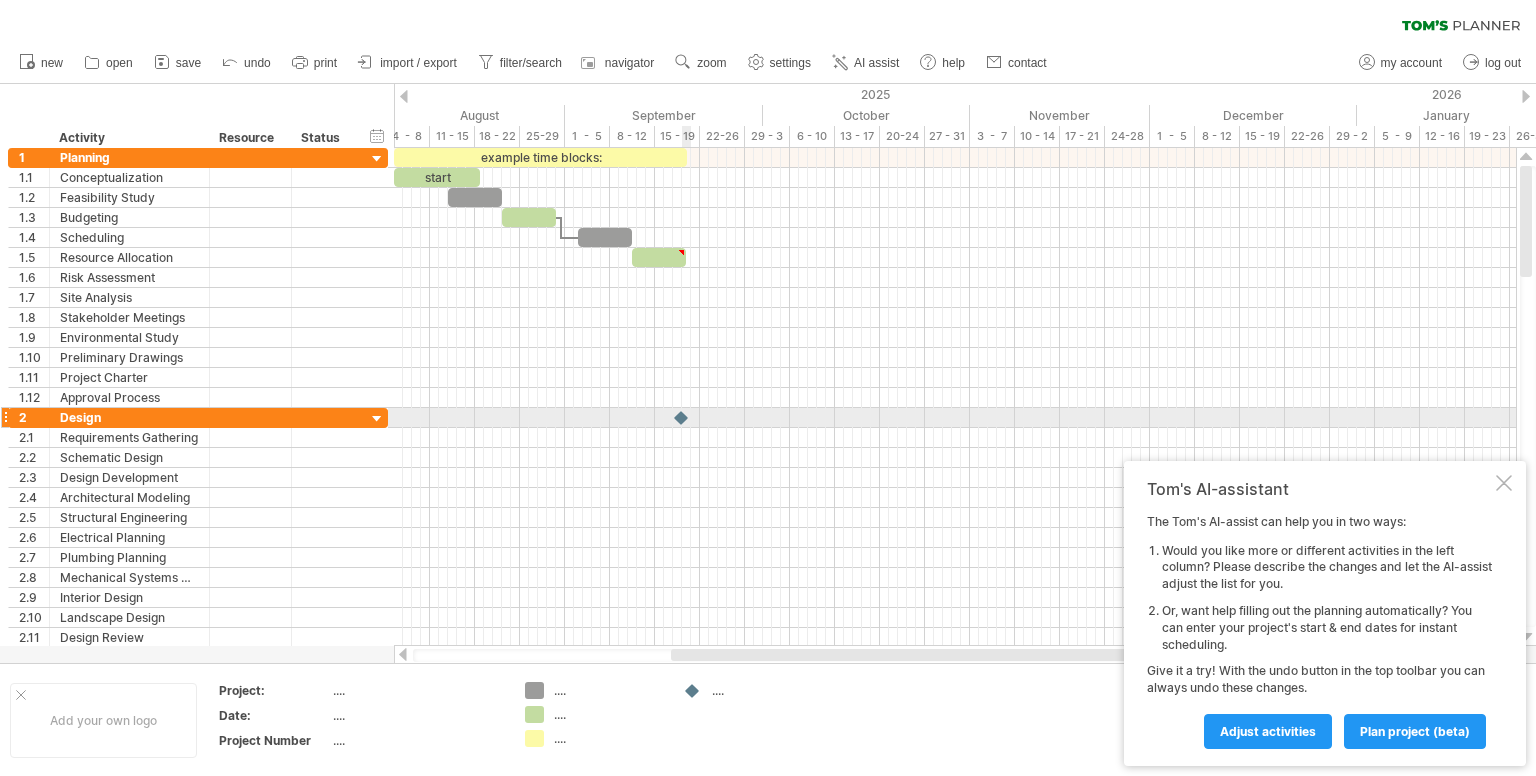 click at bounding box center (682, 417) 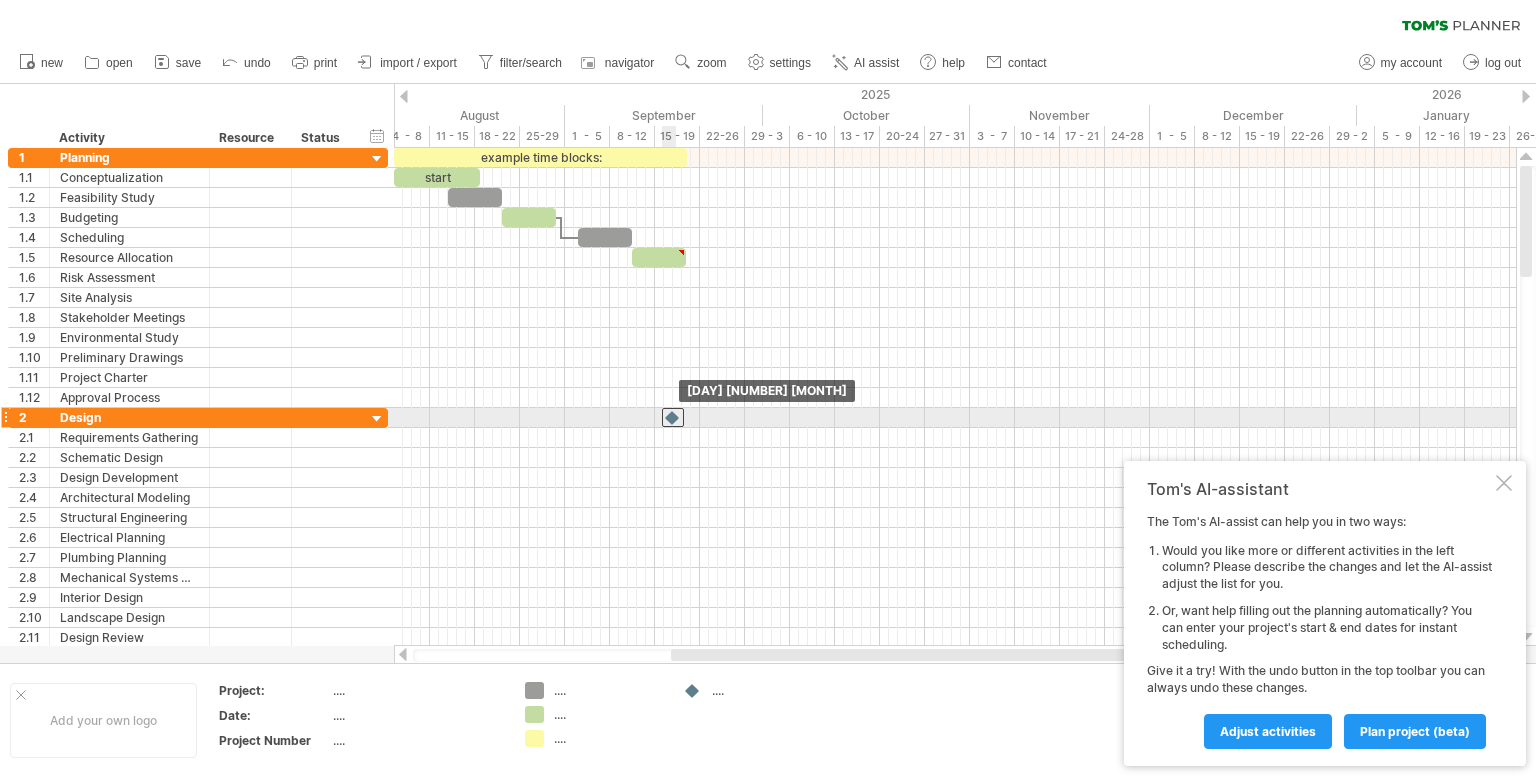 click at bounding box center (673, 417) 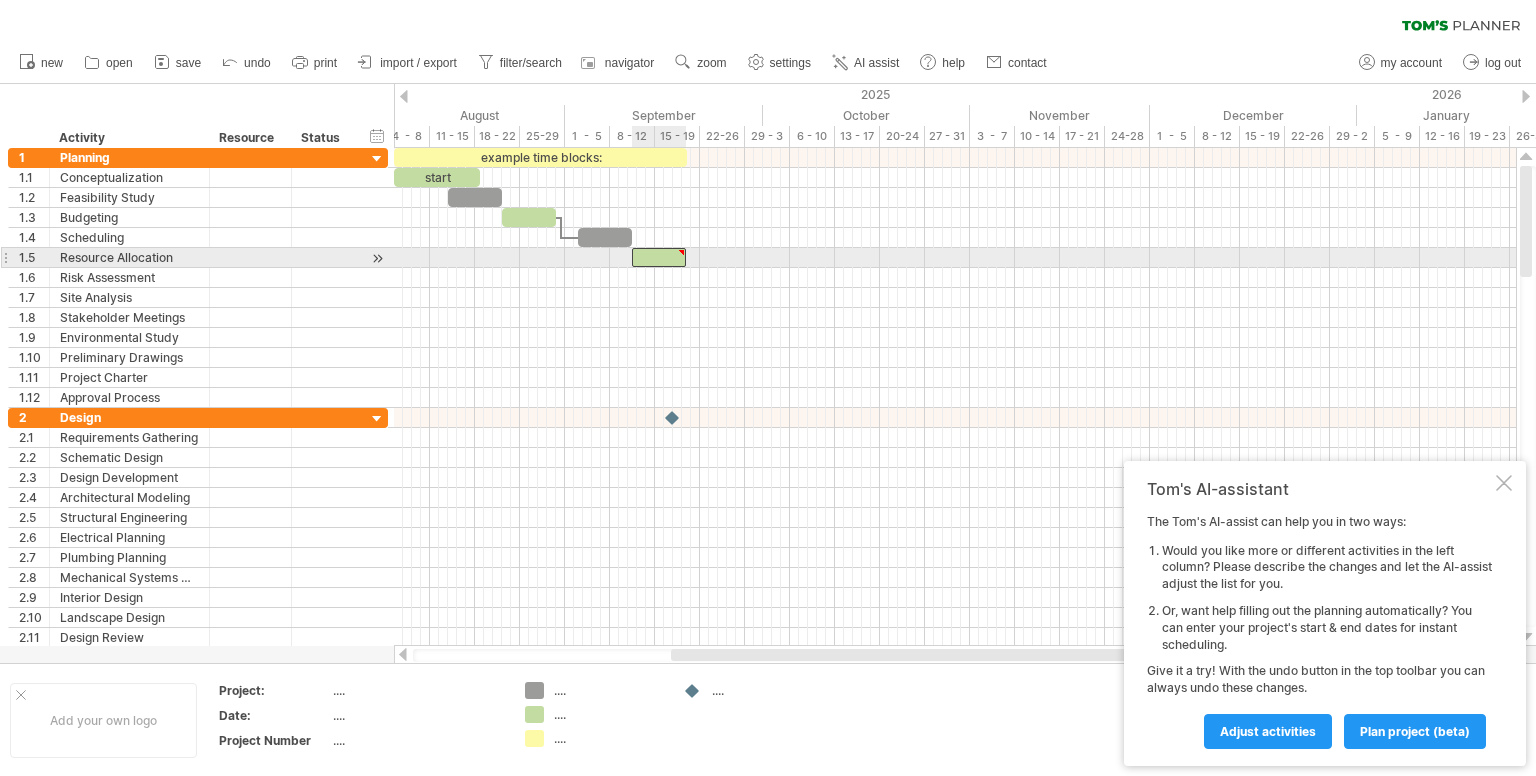 click at bounding box center (659, 257) 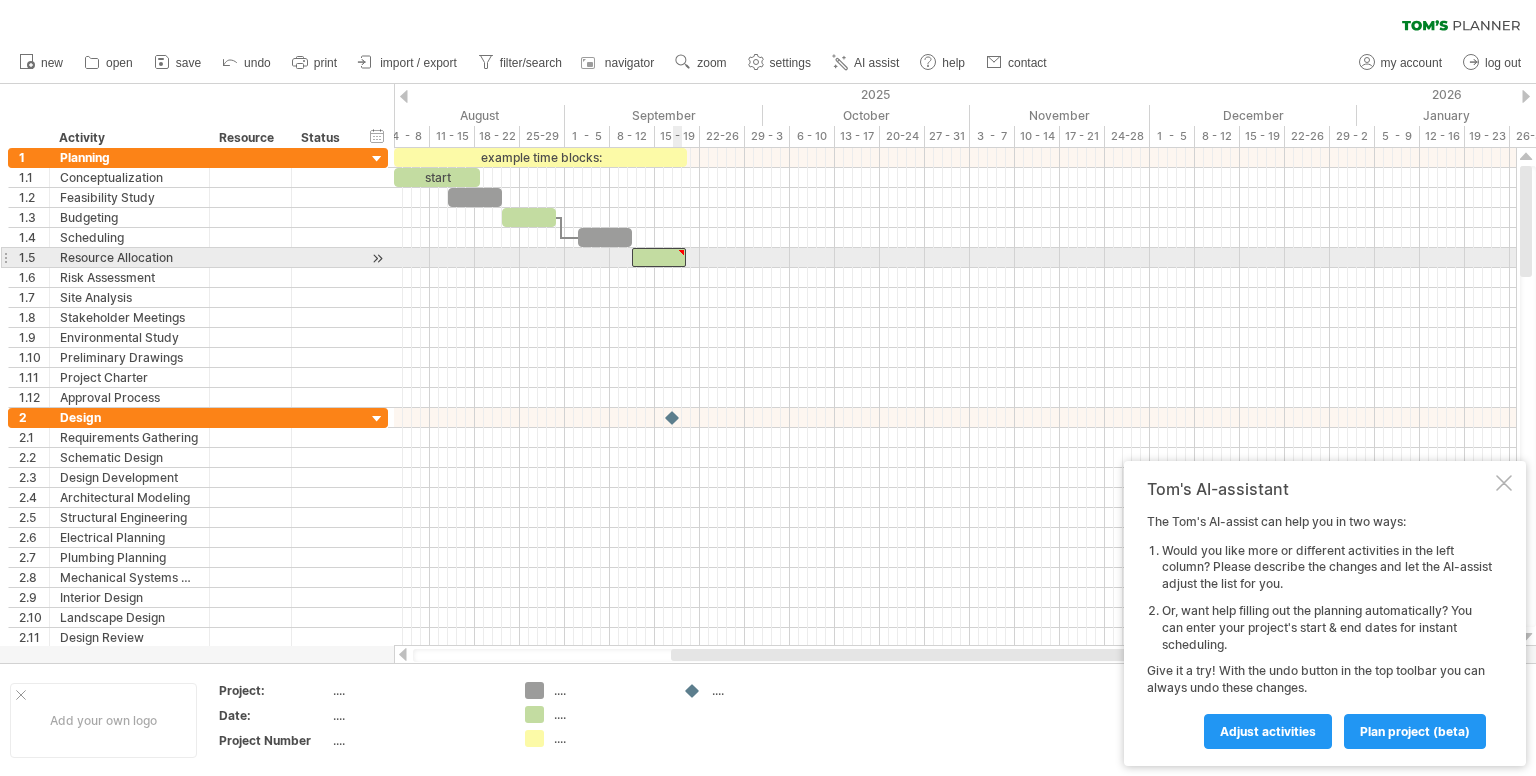 type on "**********" 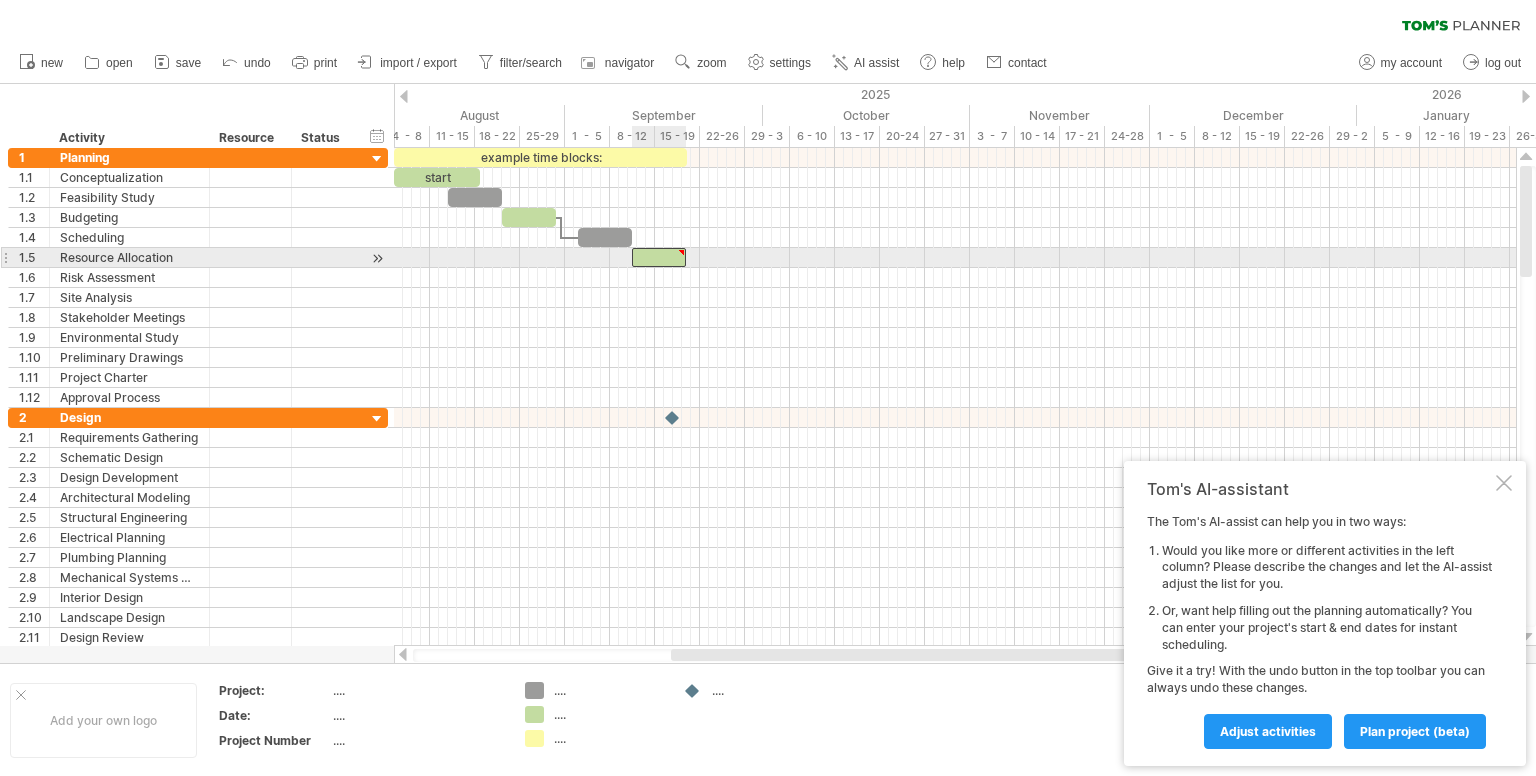 click at bounding box center (659, 257) 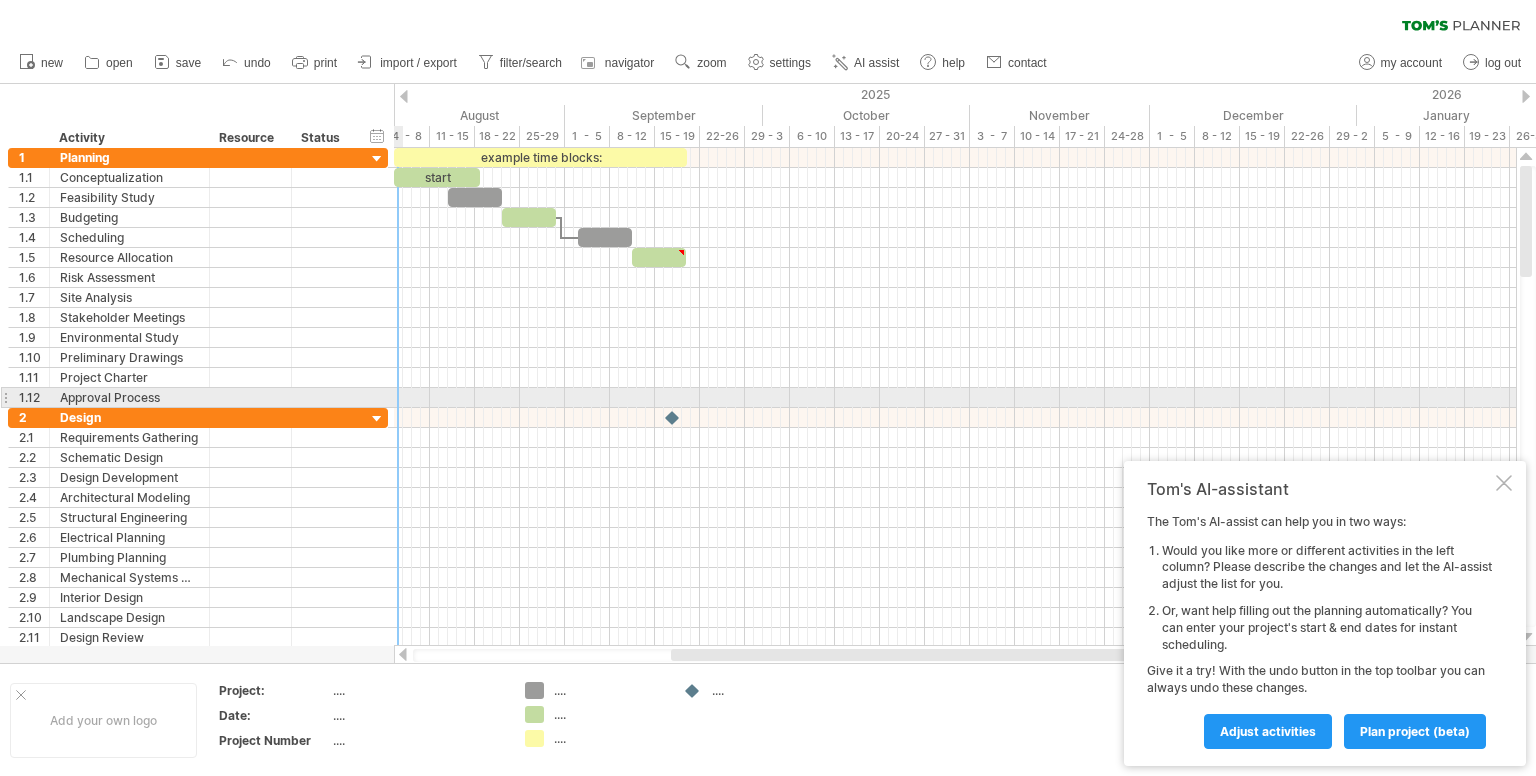 click at bounding box center [955, 418] 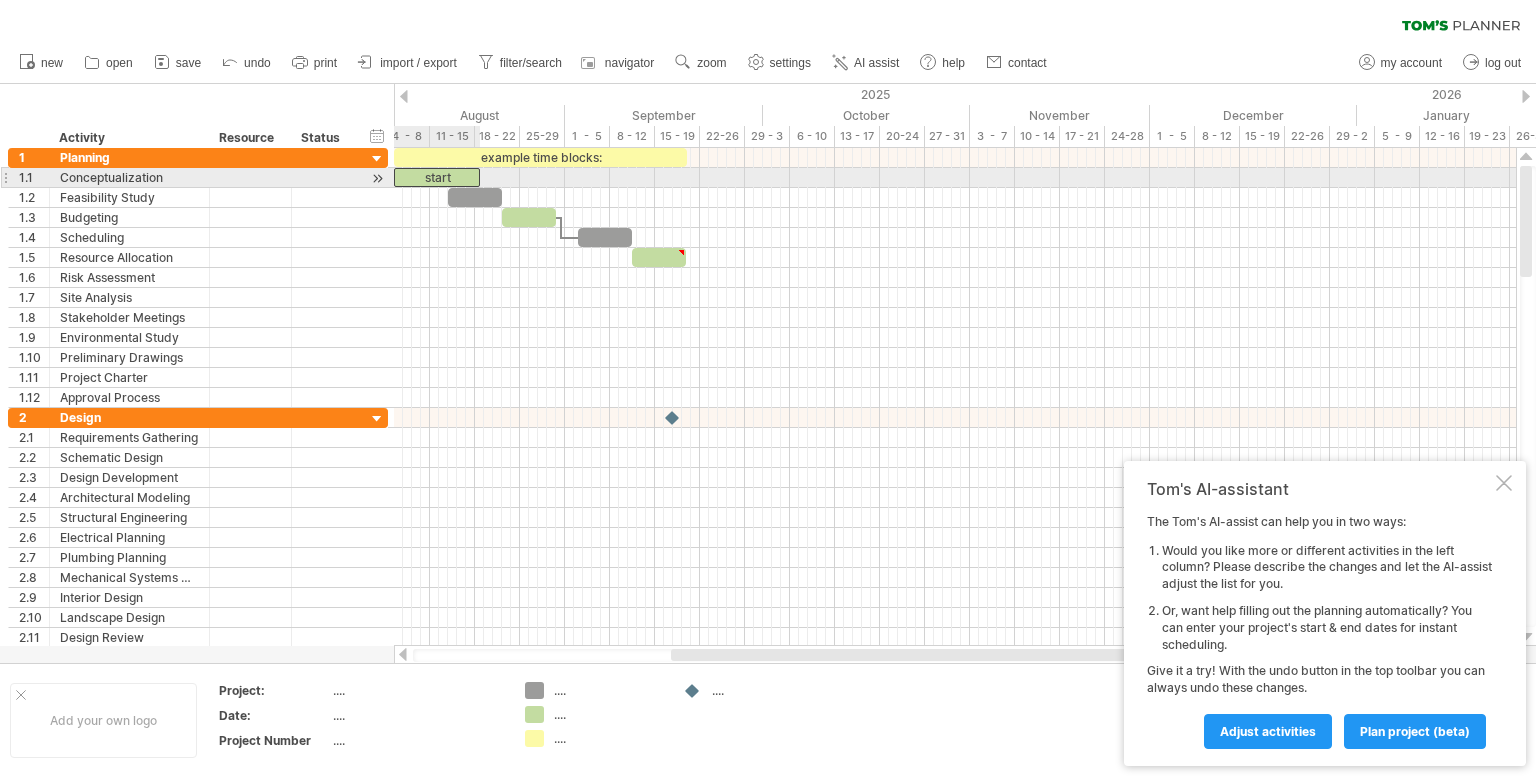click on "start" at bounding box center (437, 177) 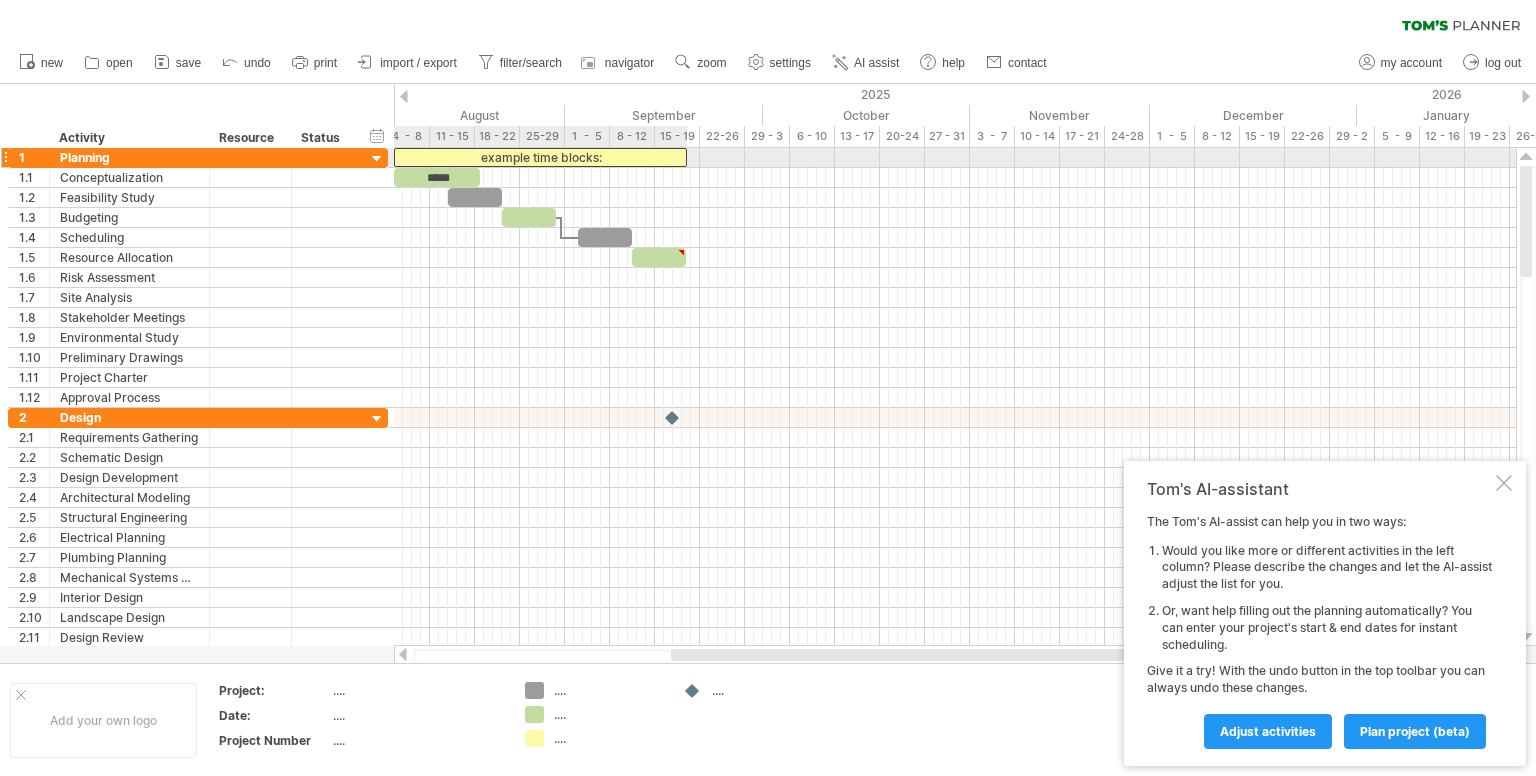 click on "example time blocks:" at bounding box center (540, 157) 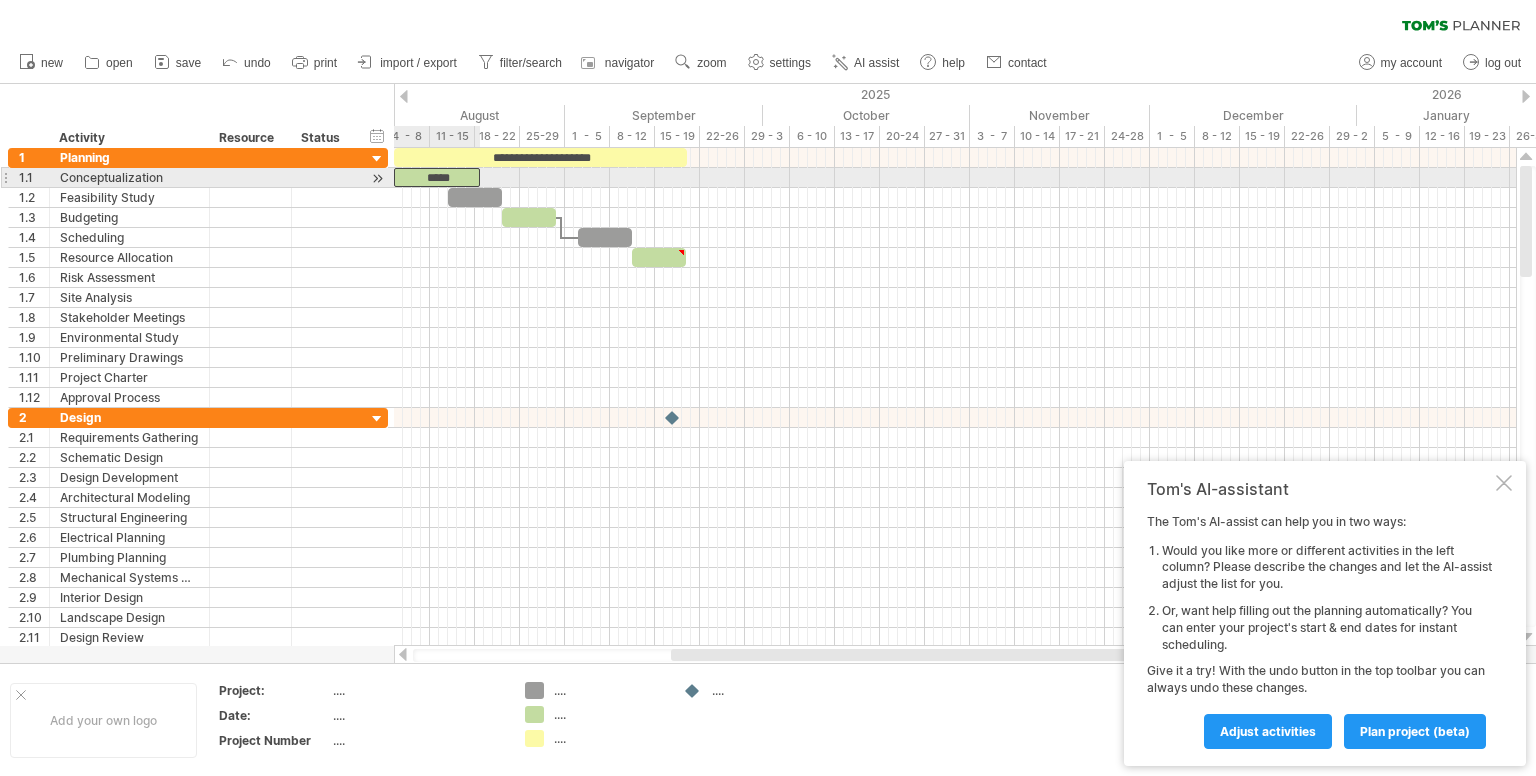 click on "*****" at bounding box center (437, 177) 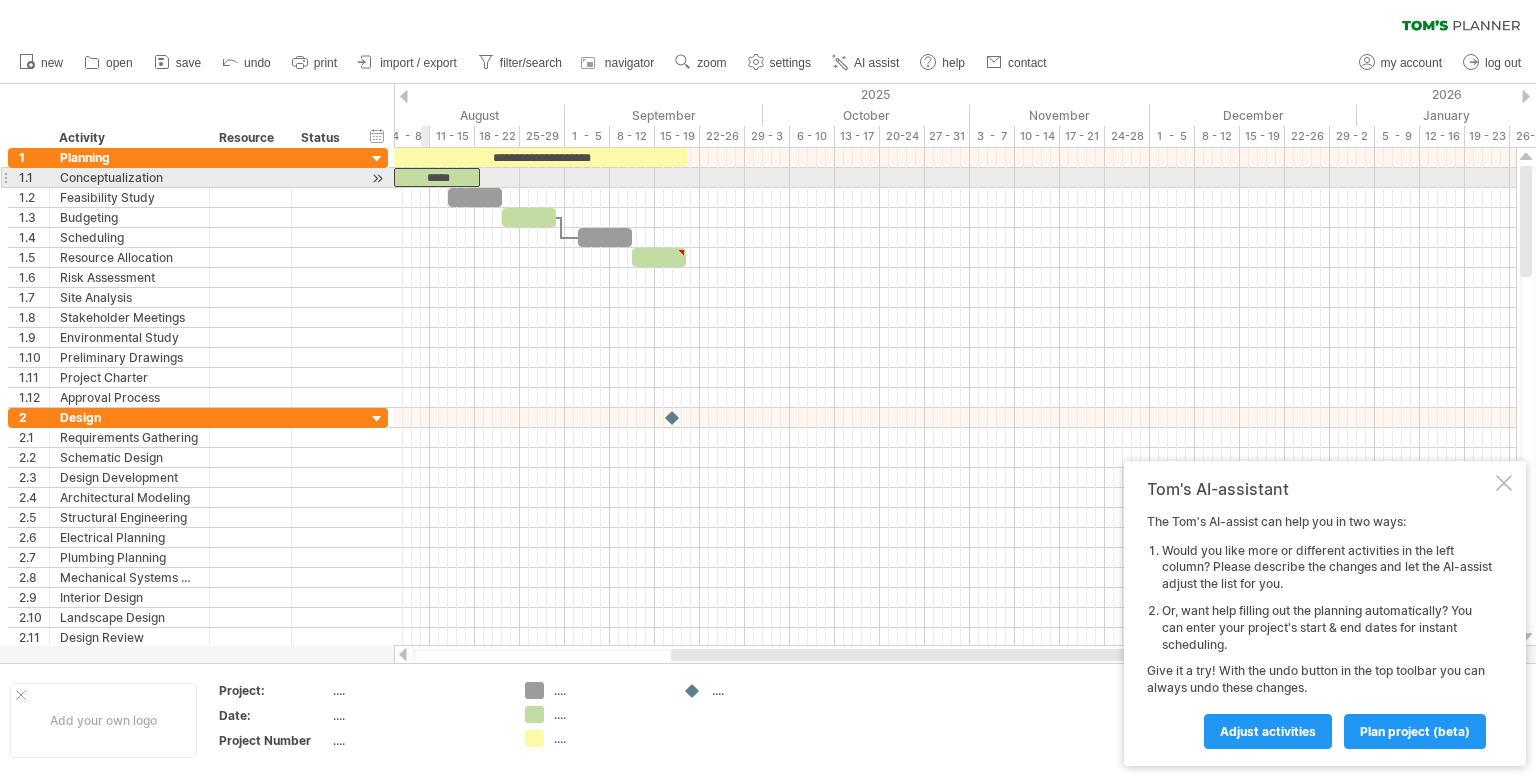 click on "*****" at bounding box center [437, 177] 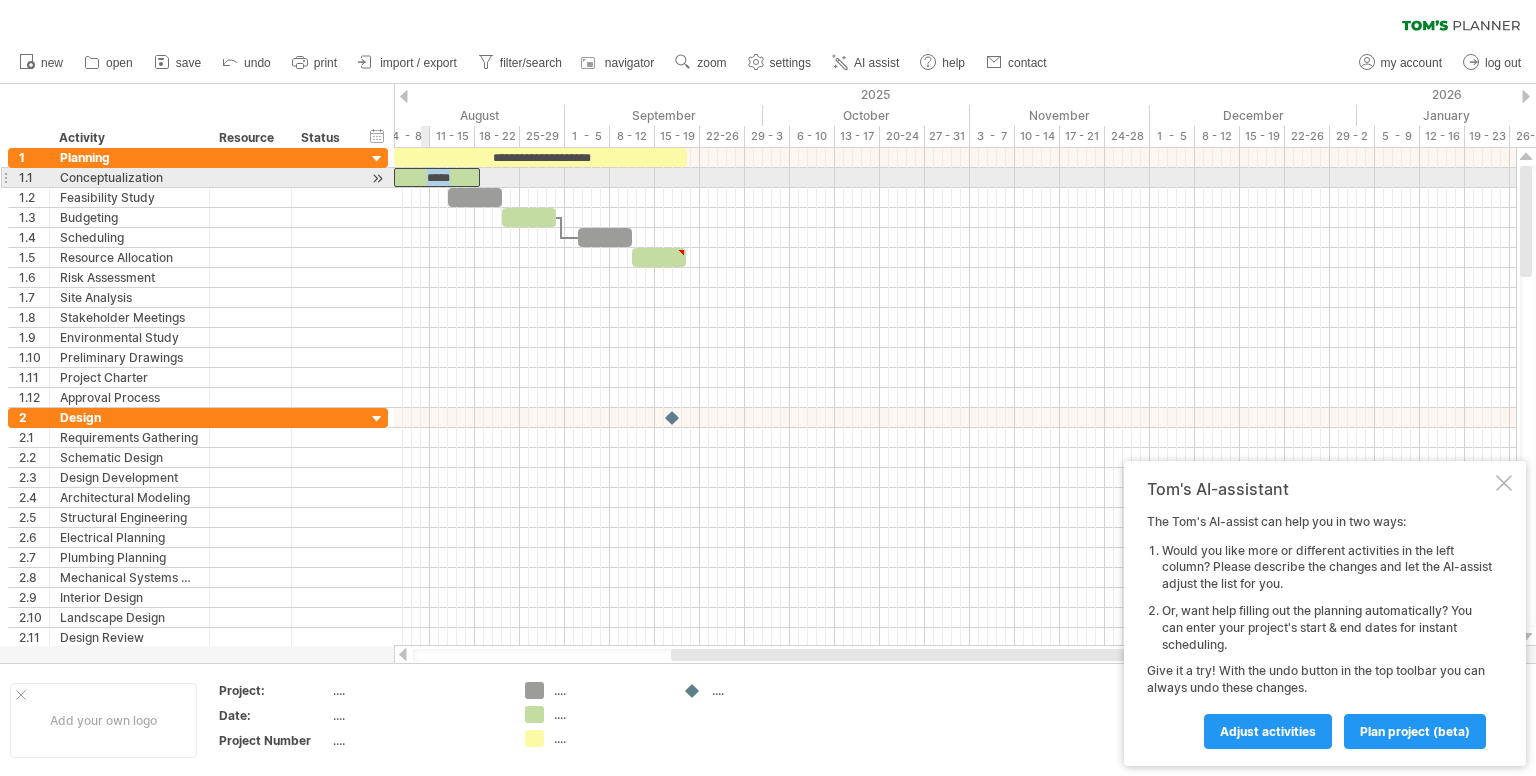 click on "*****" at bounding box center [437, 177] 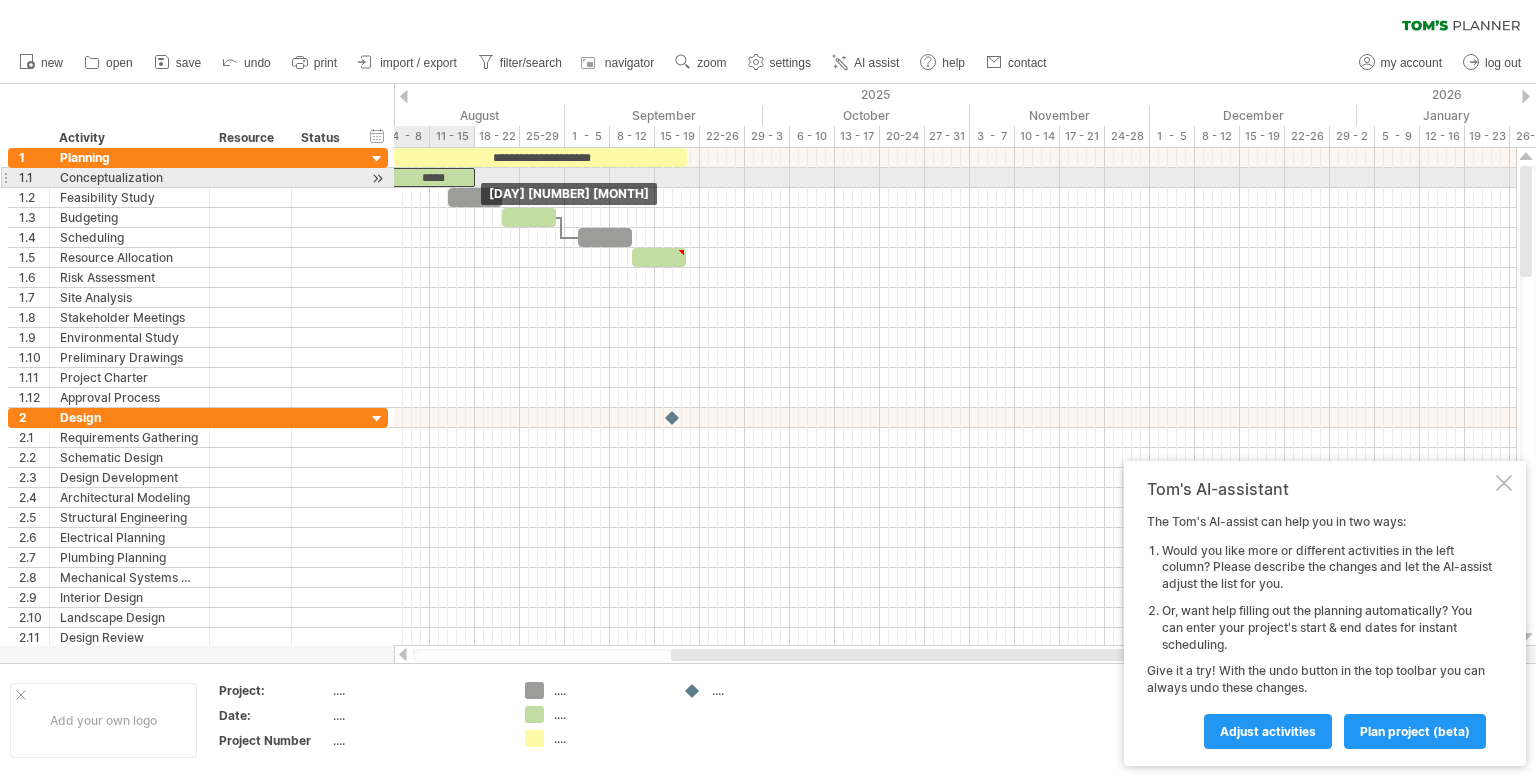 click on "*****" at bounding box center [432, 177] 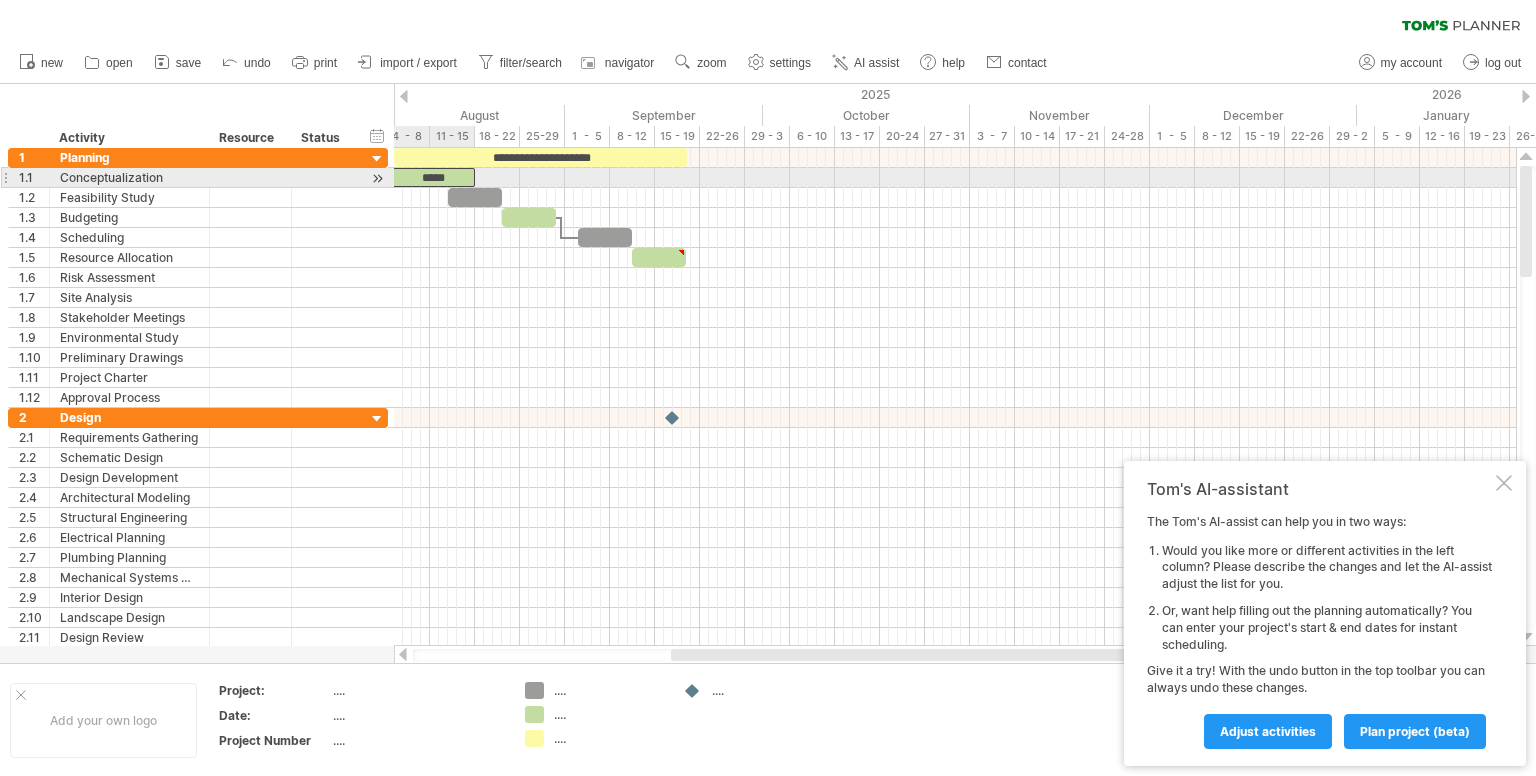 click on "*****" at bounding box center [432, 177] 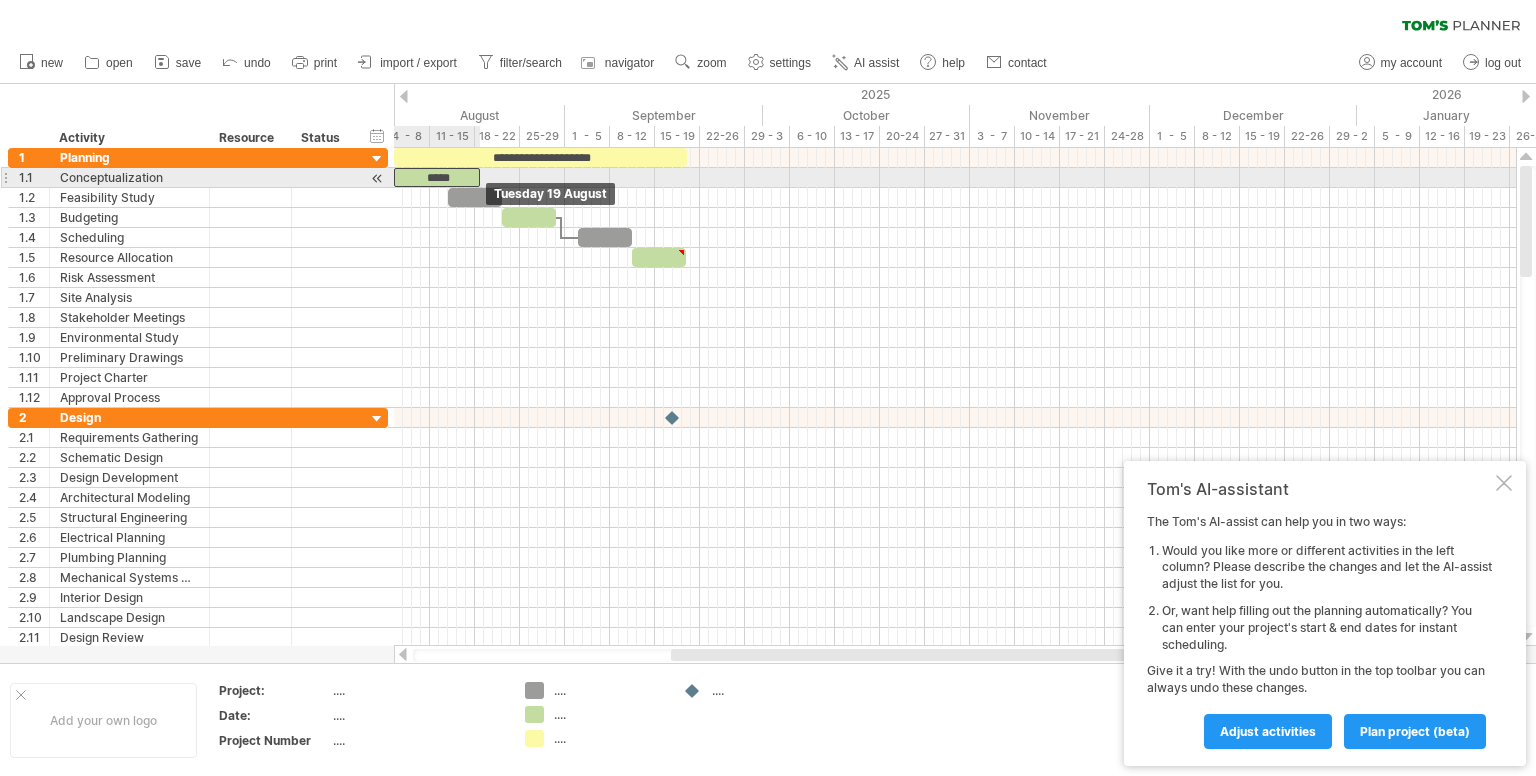 click on "*****" at bounding box center (437, 177) 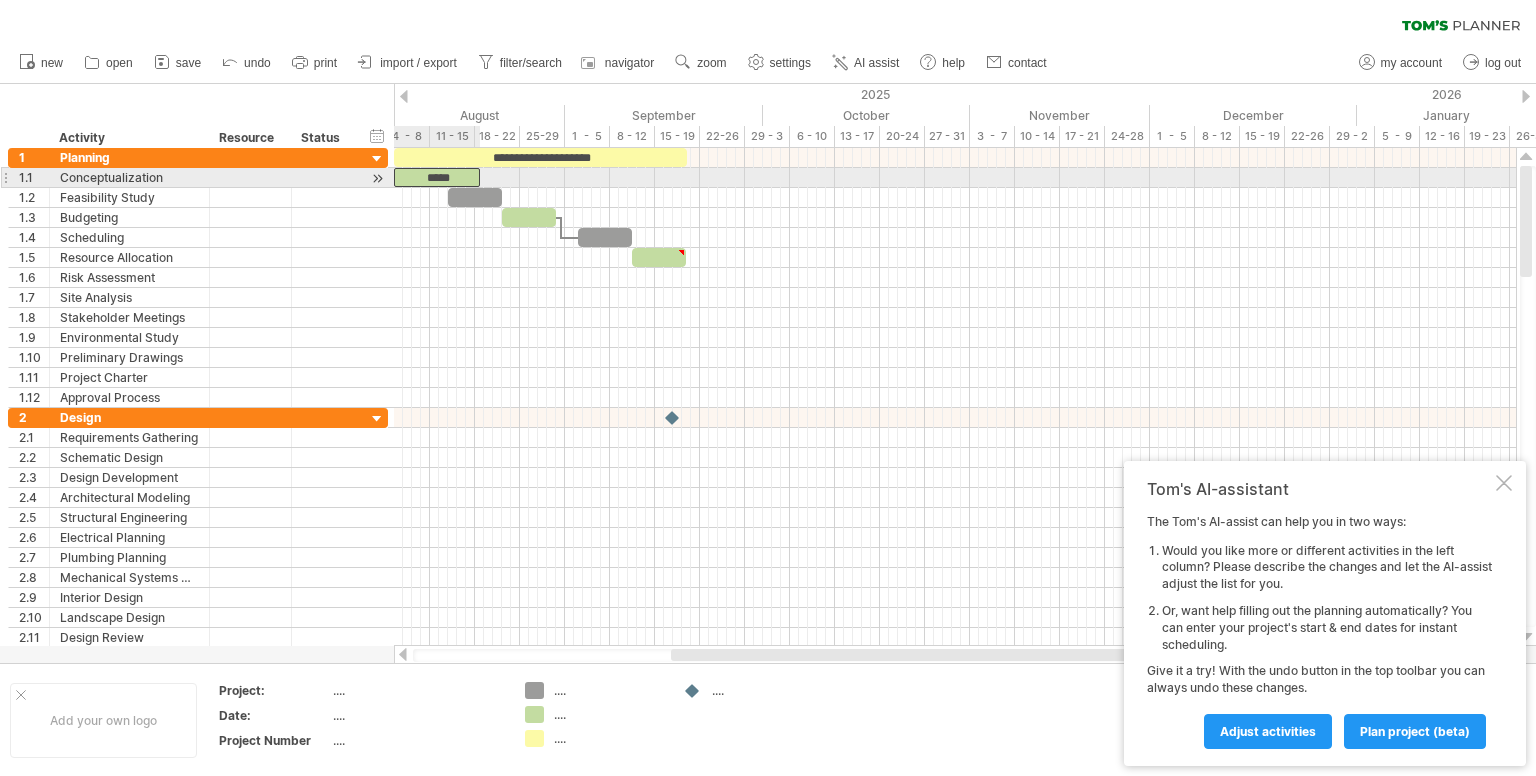 click on "*****" at bounding box center (437, 177) 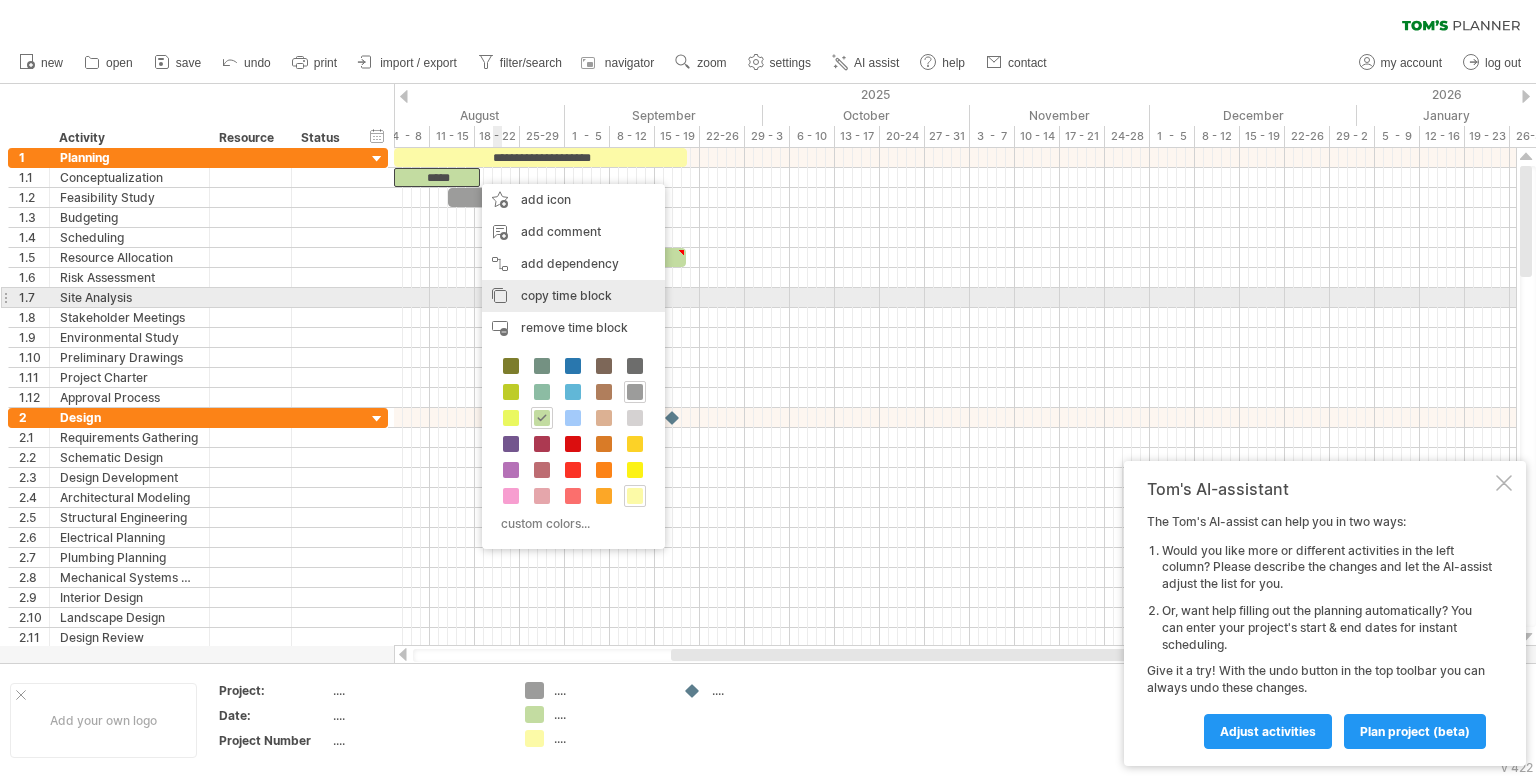 click on "copy time block" at bounding box center (566, 295) 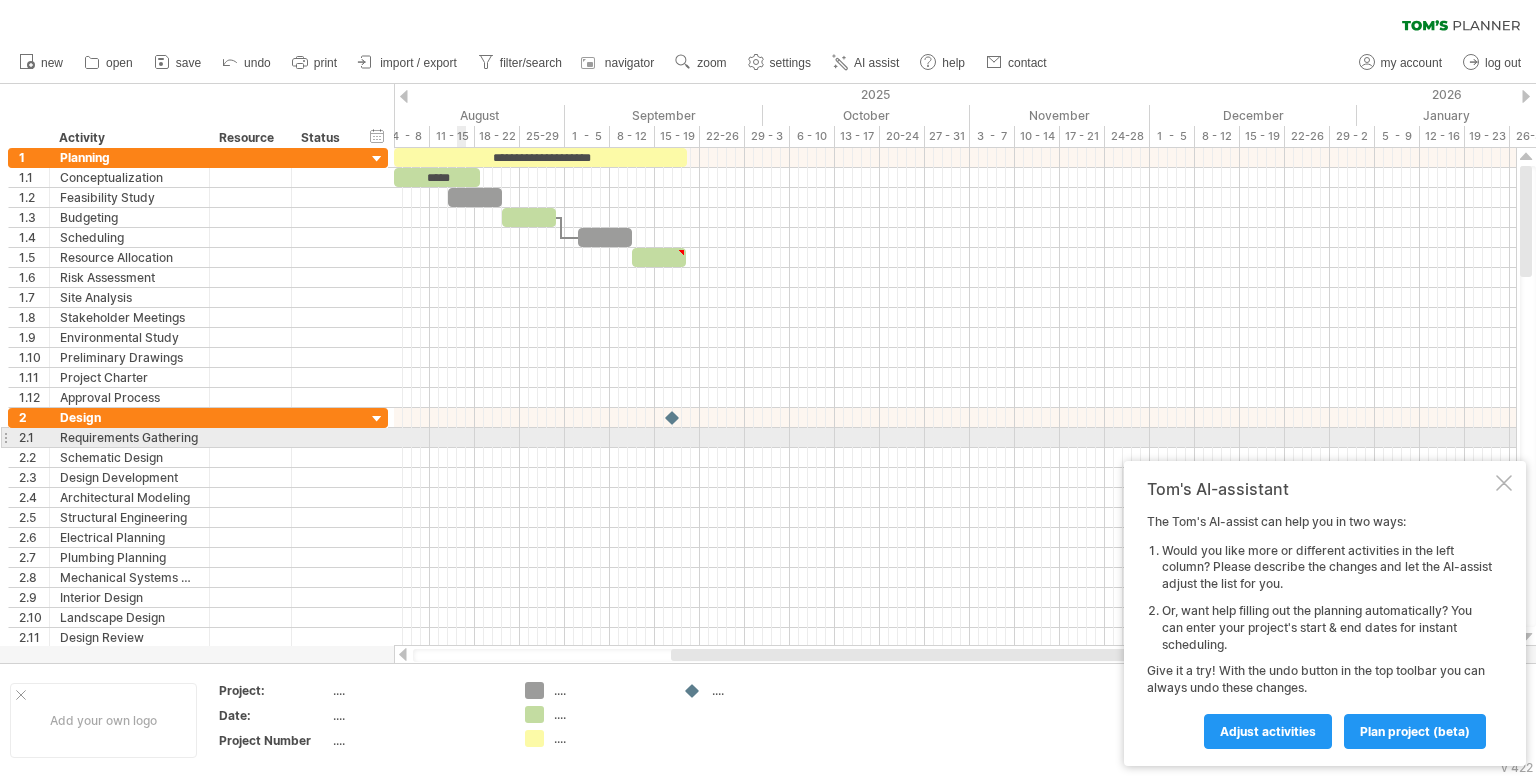 click at bounding box center (955, 438) 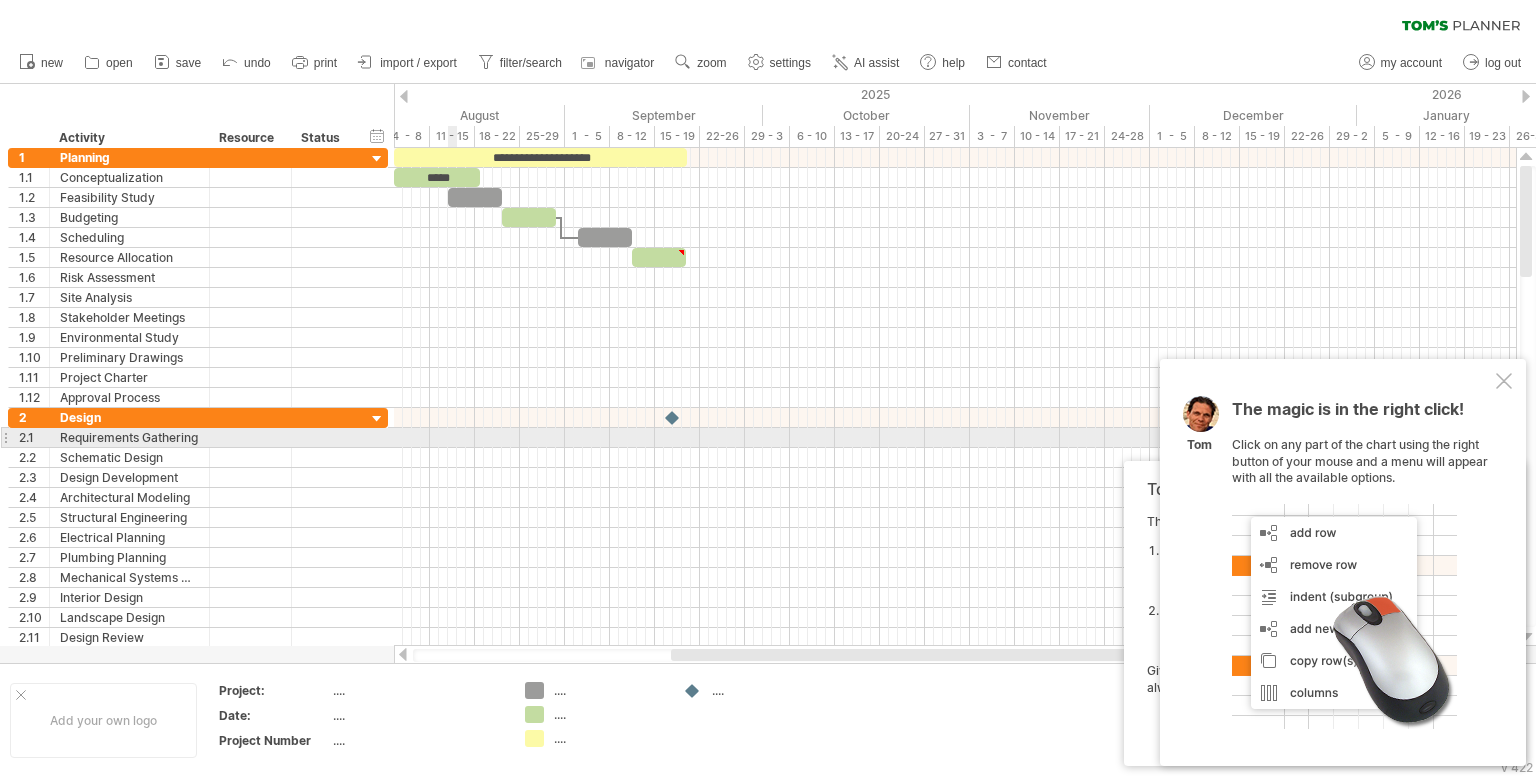 click at bounding box center (955, 438) 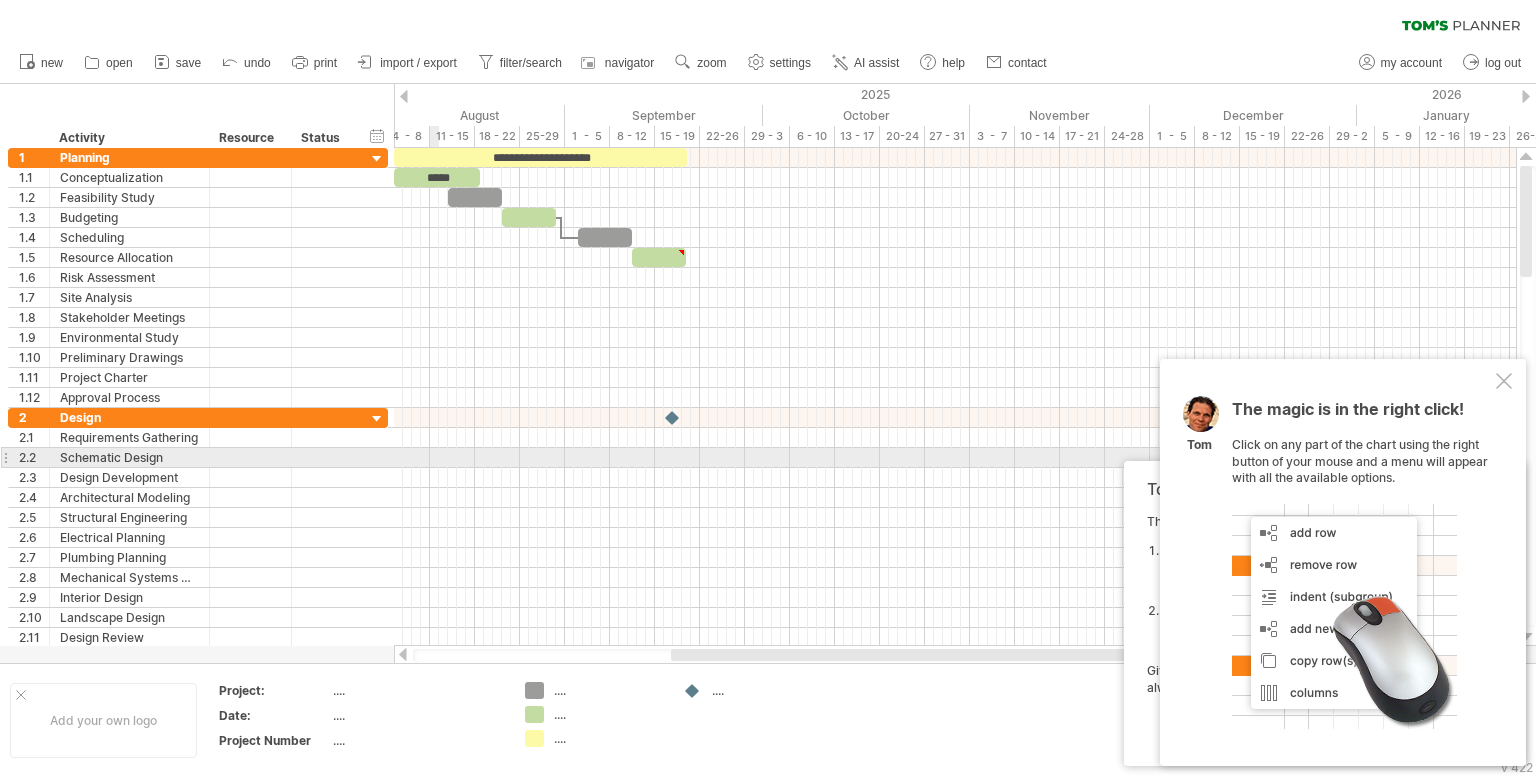 click at bounding box center [955, 458] 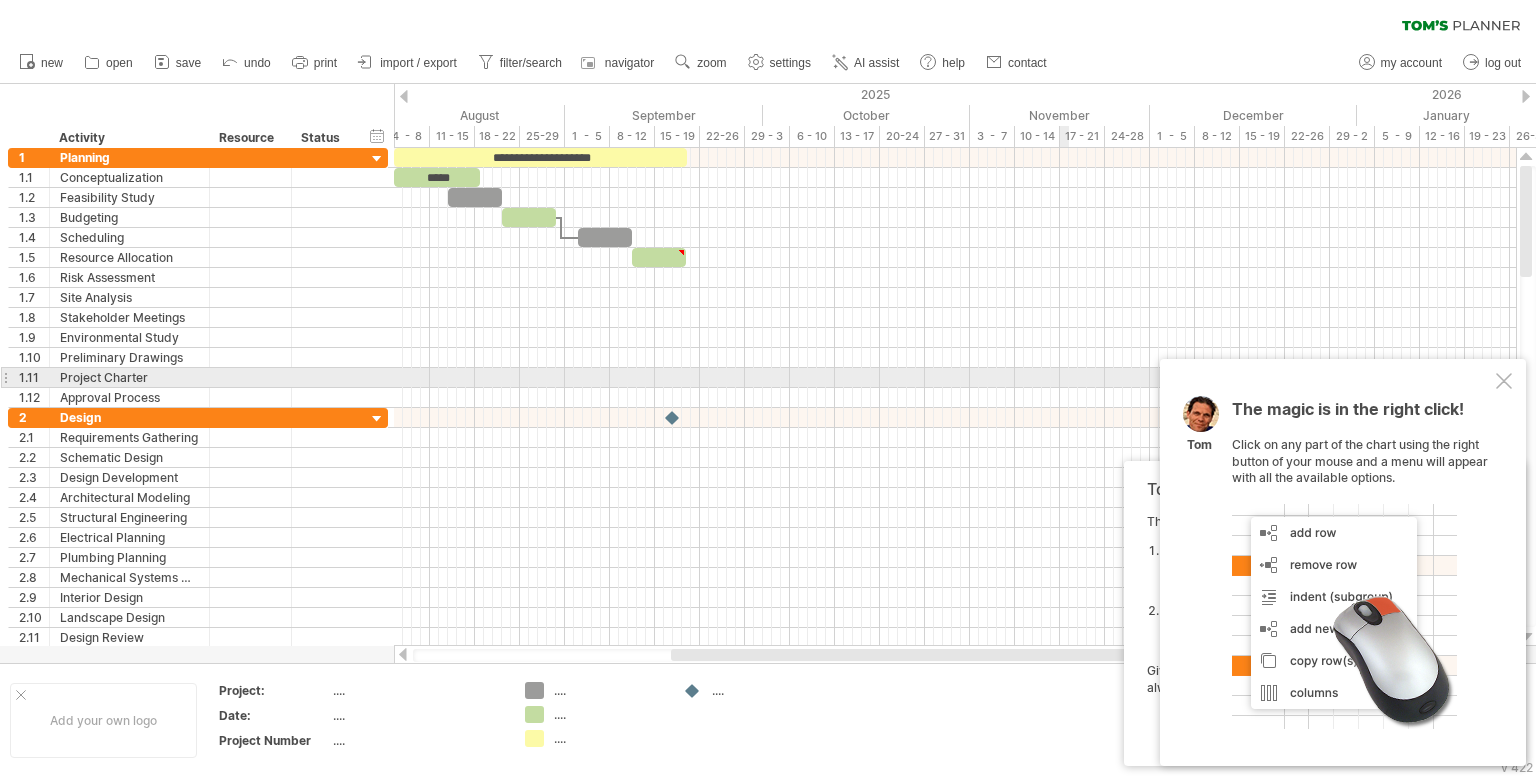 click at bounding box center (1504, 381) 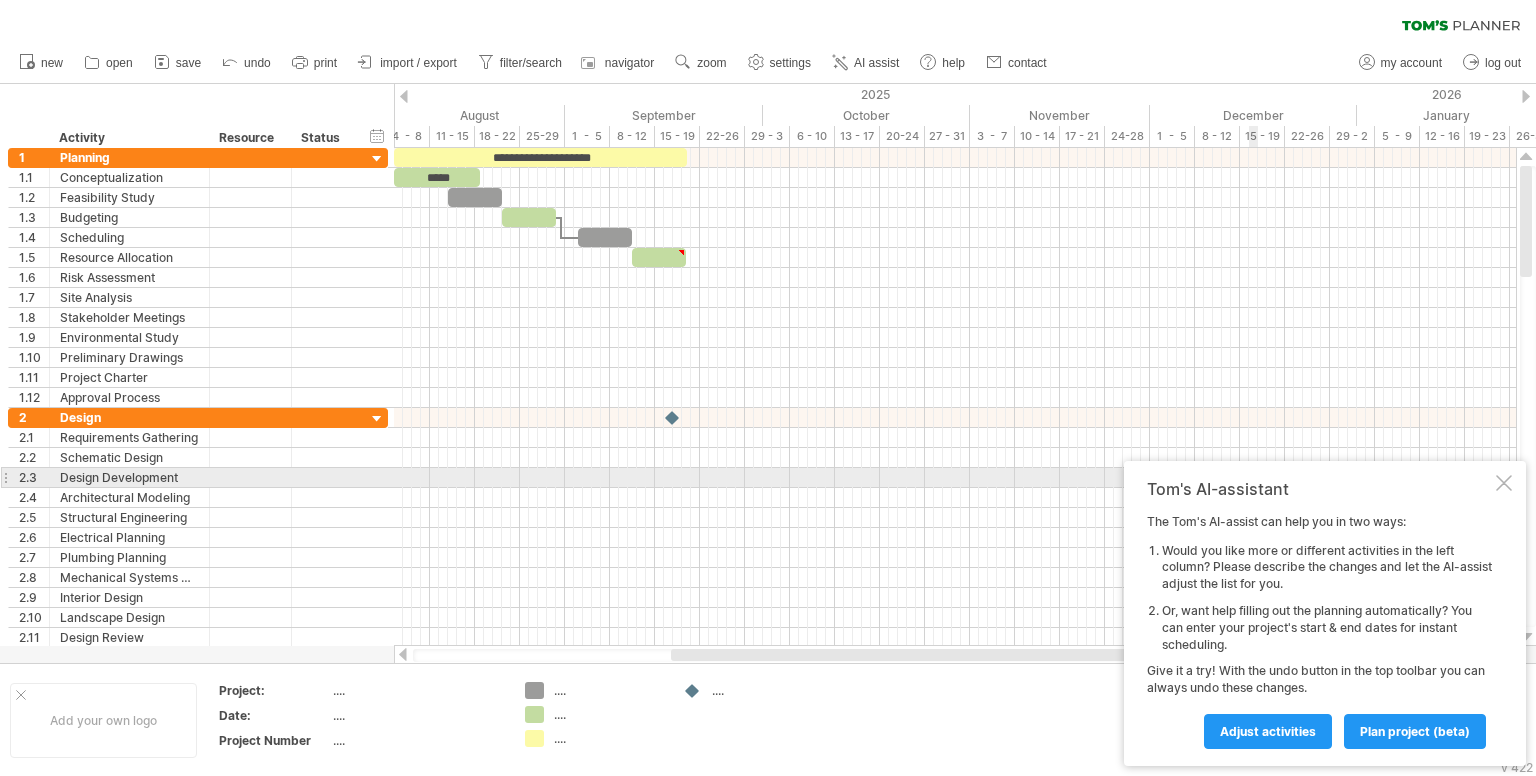 click on "Tom's AI-assistant The Tom's AI-assist can help you in two ways: Would you like more or different activities in the left column? Please describe the changes and let the AI-assist adjust the list for you. Or, want help filling out the planning automatically? You can enter your project's start & end dates for instant scheduling. Give it a try! With the undo button in the top toolbar you can always undo these changes. Adjust activities    plan project (beta)" at bounding box center (1325, 613) 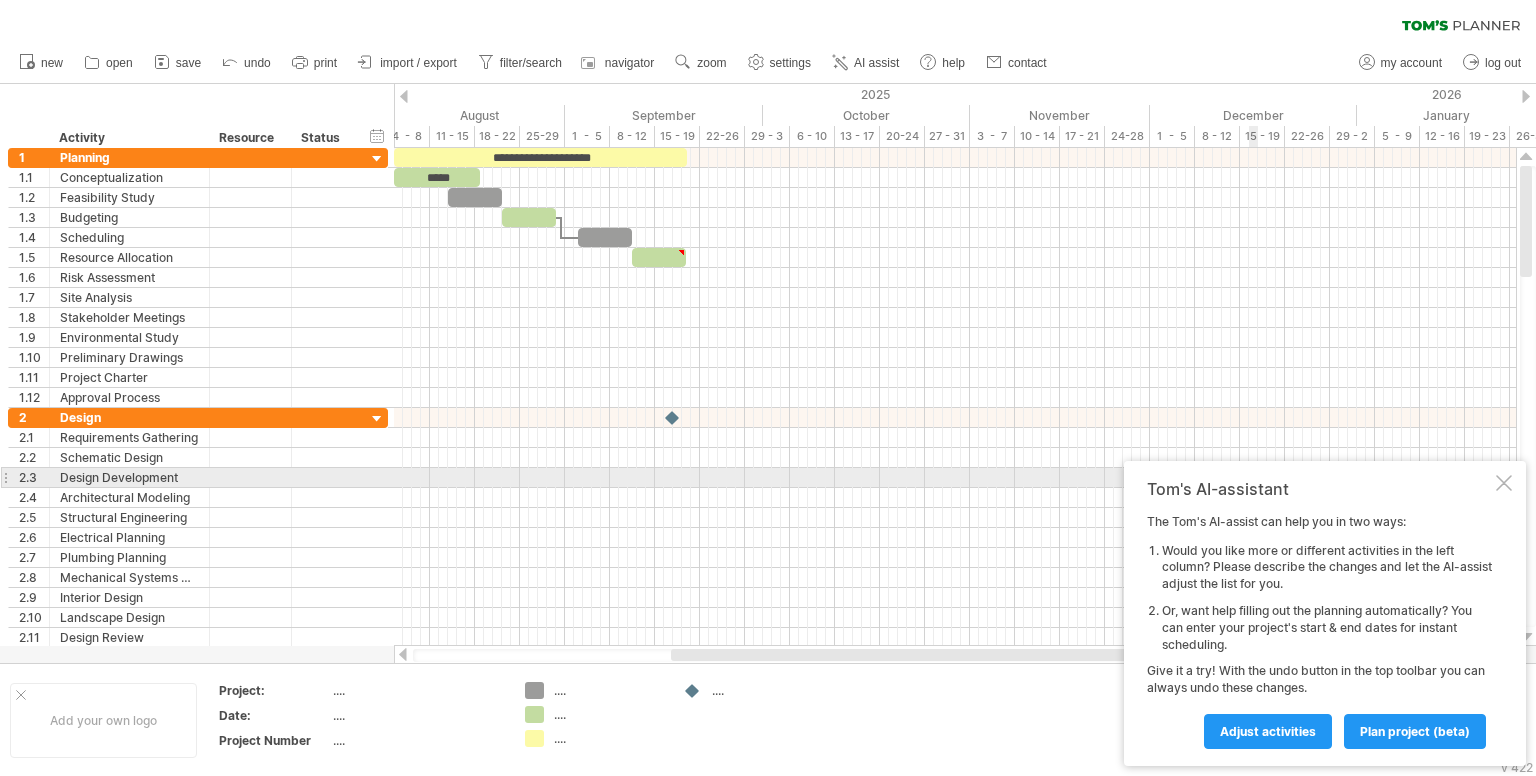 click at bounding box center (1504, 483) 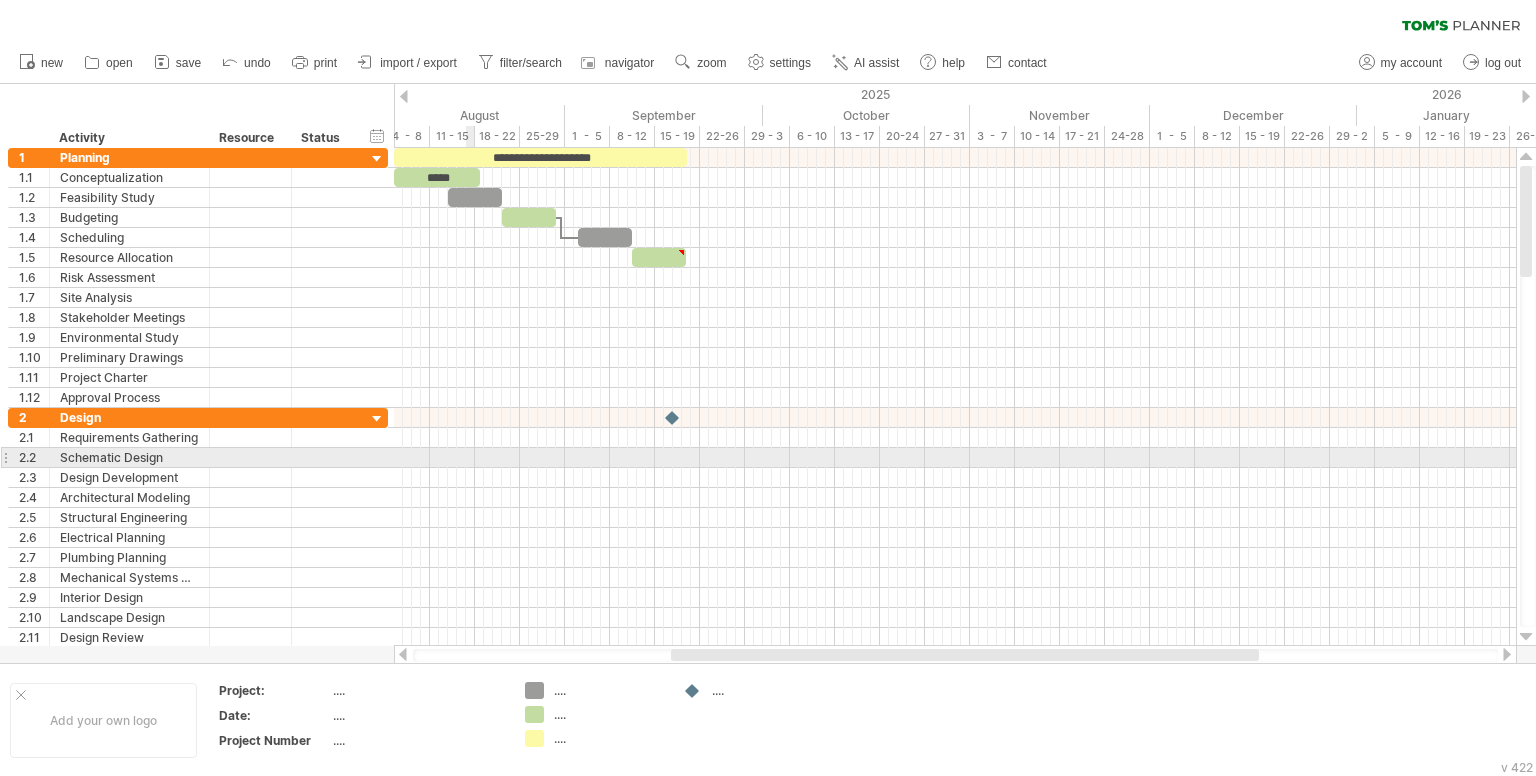 click at bounding box center [955, 458] 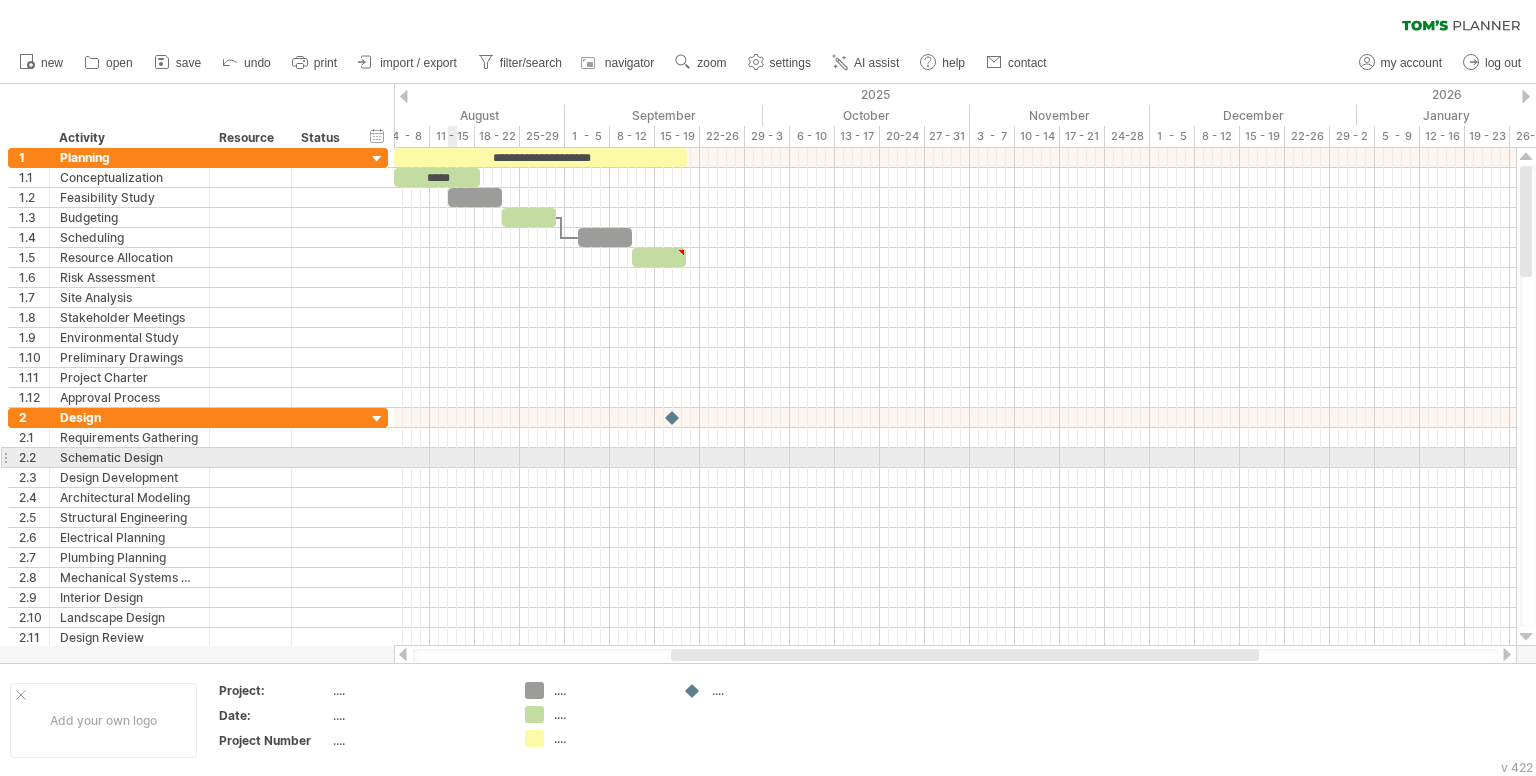 click at bounding box center (955, 458) 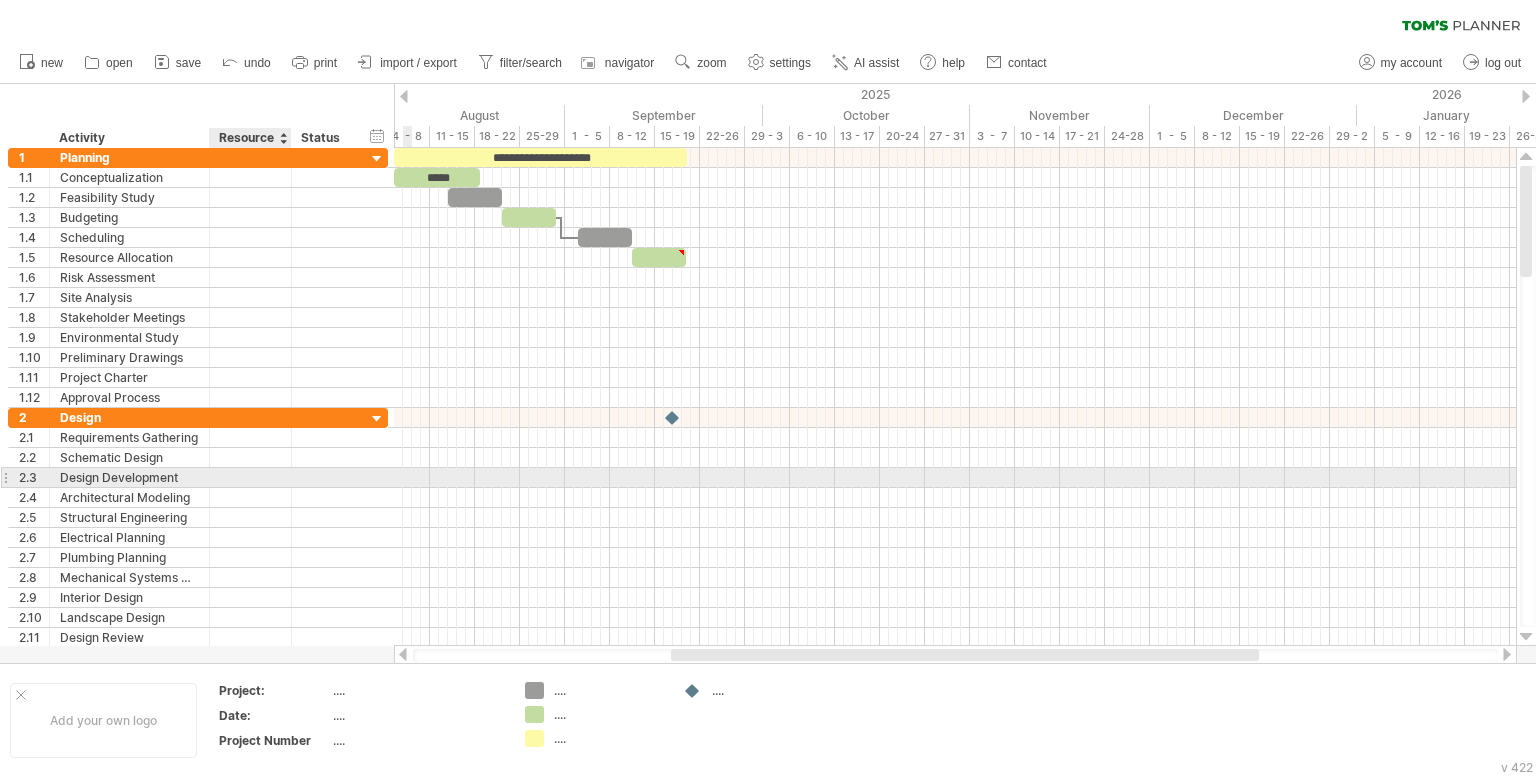 click at bounding box center (324, 477) 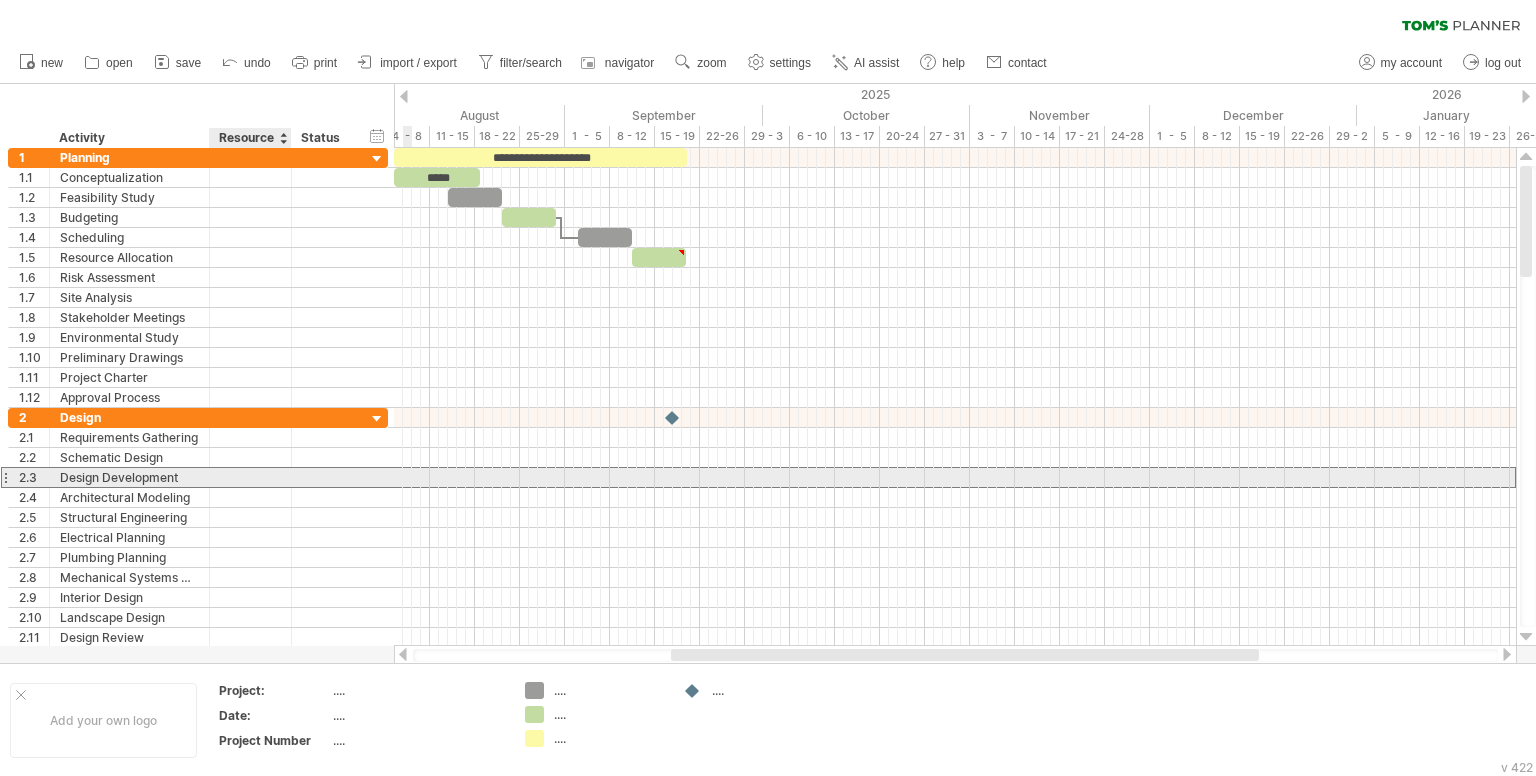 click at bounding box center [324, 477] 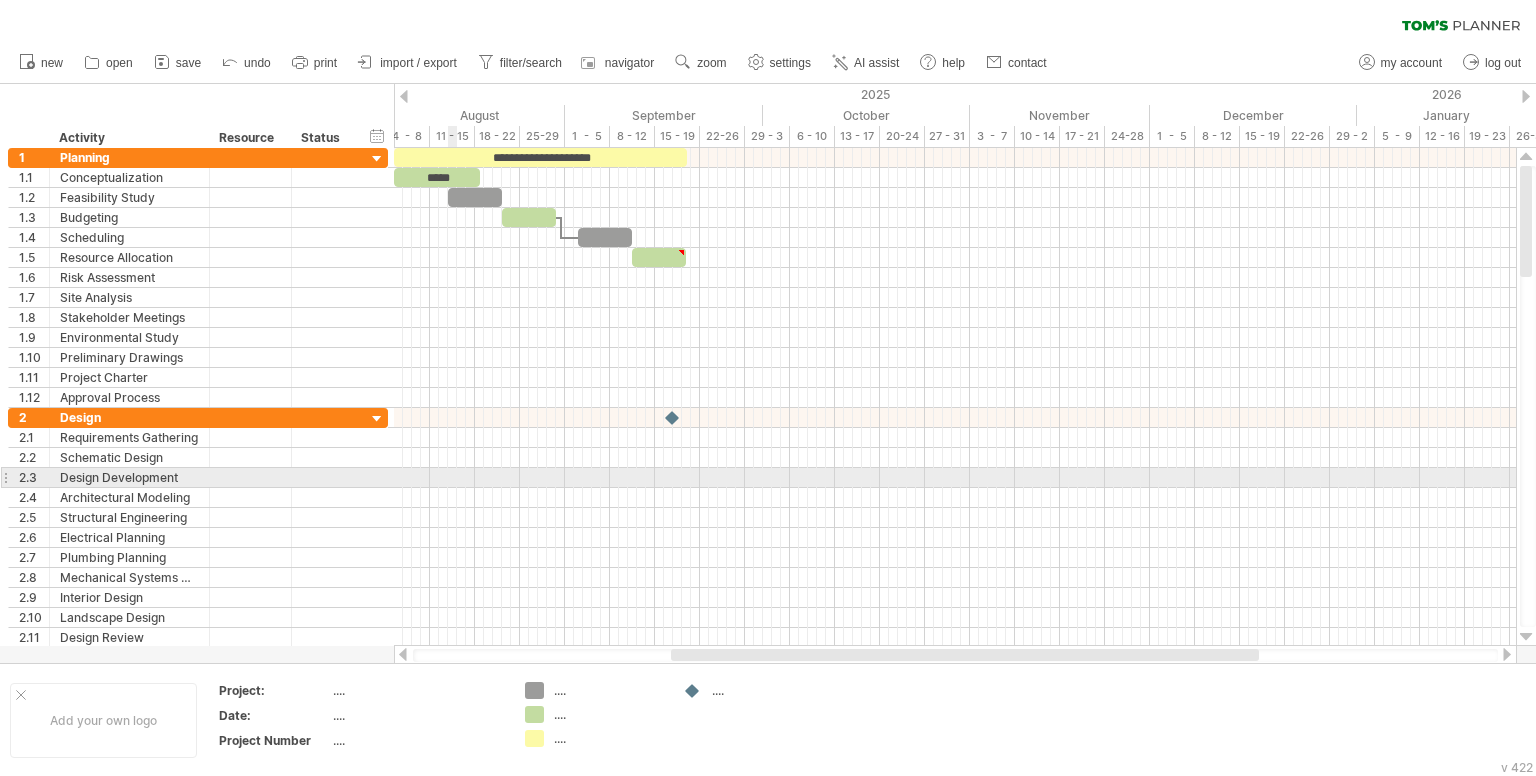 click at bounding box center [955, 478] 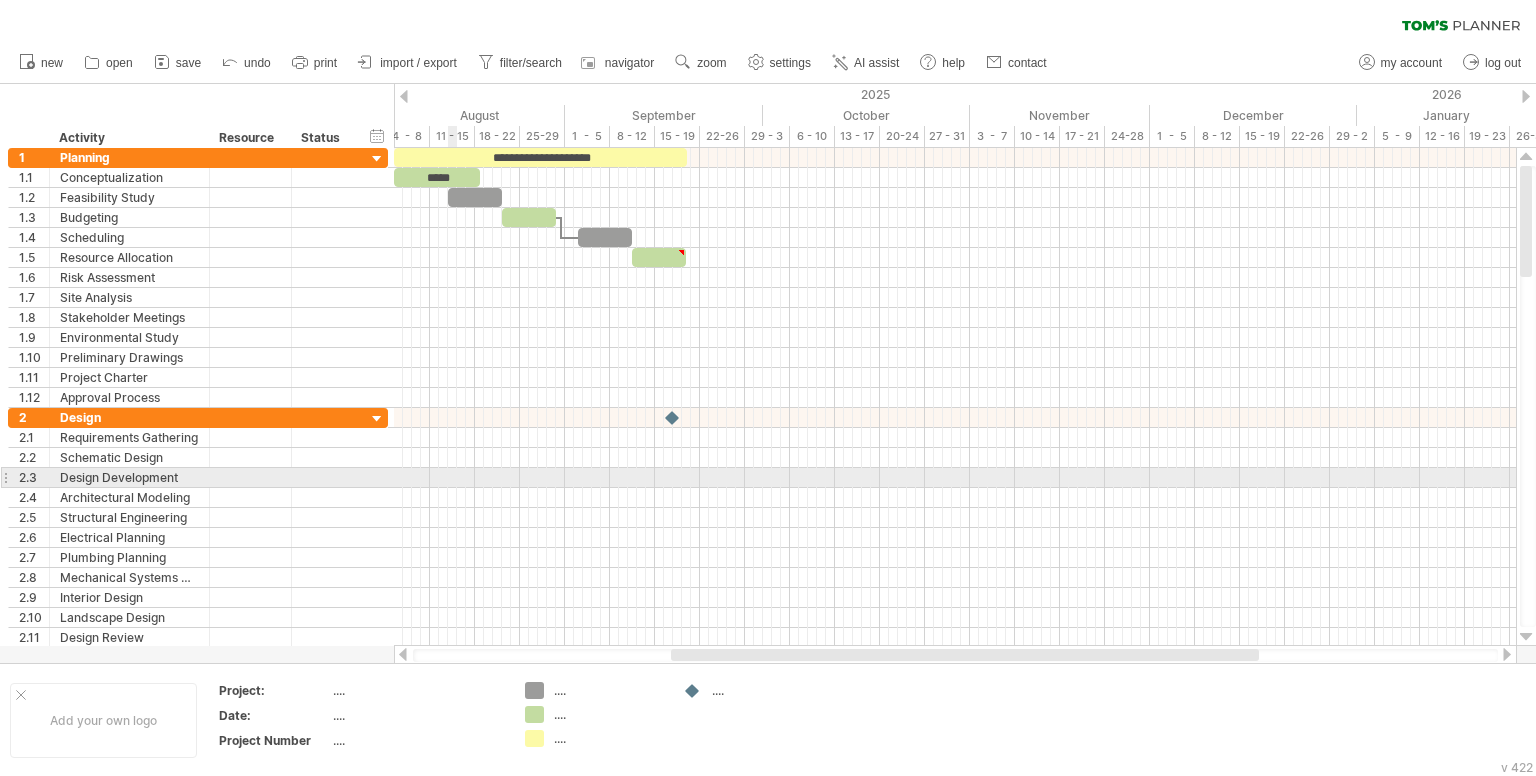 click at bounding box center (955, 478) 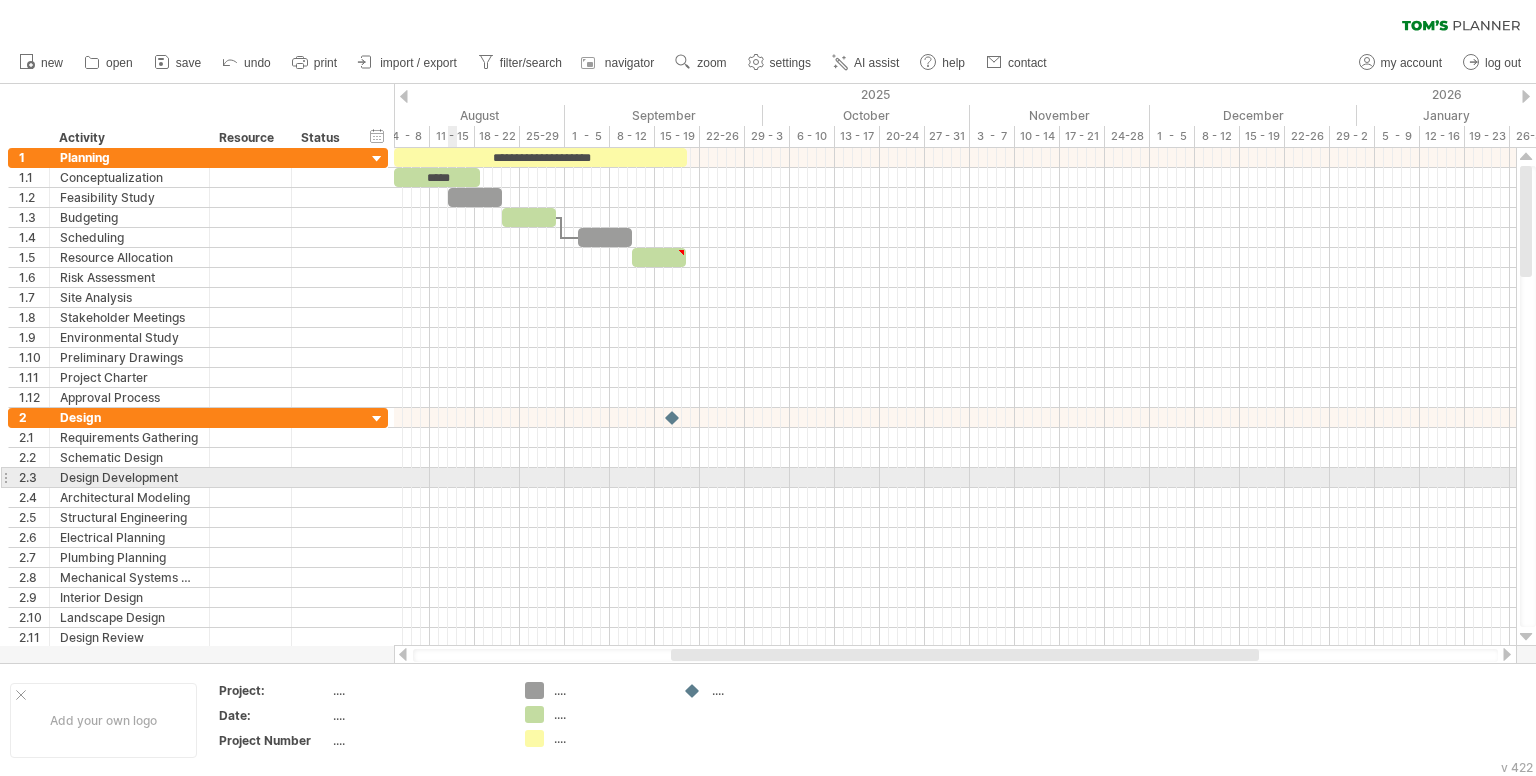 click at bounding box center [955, 478] 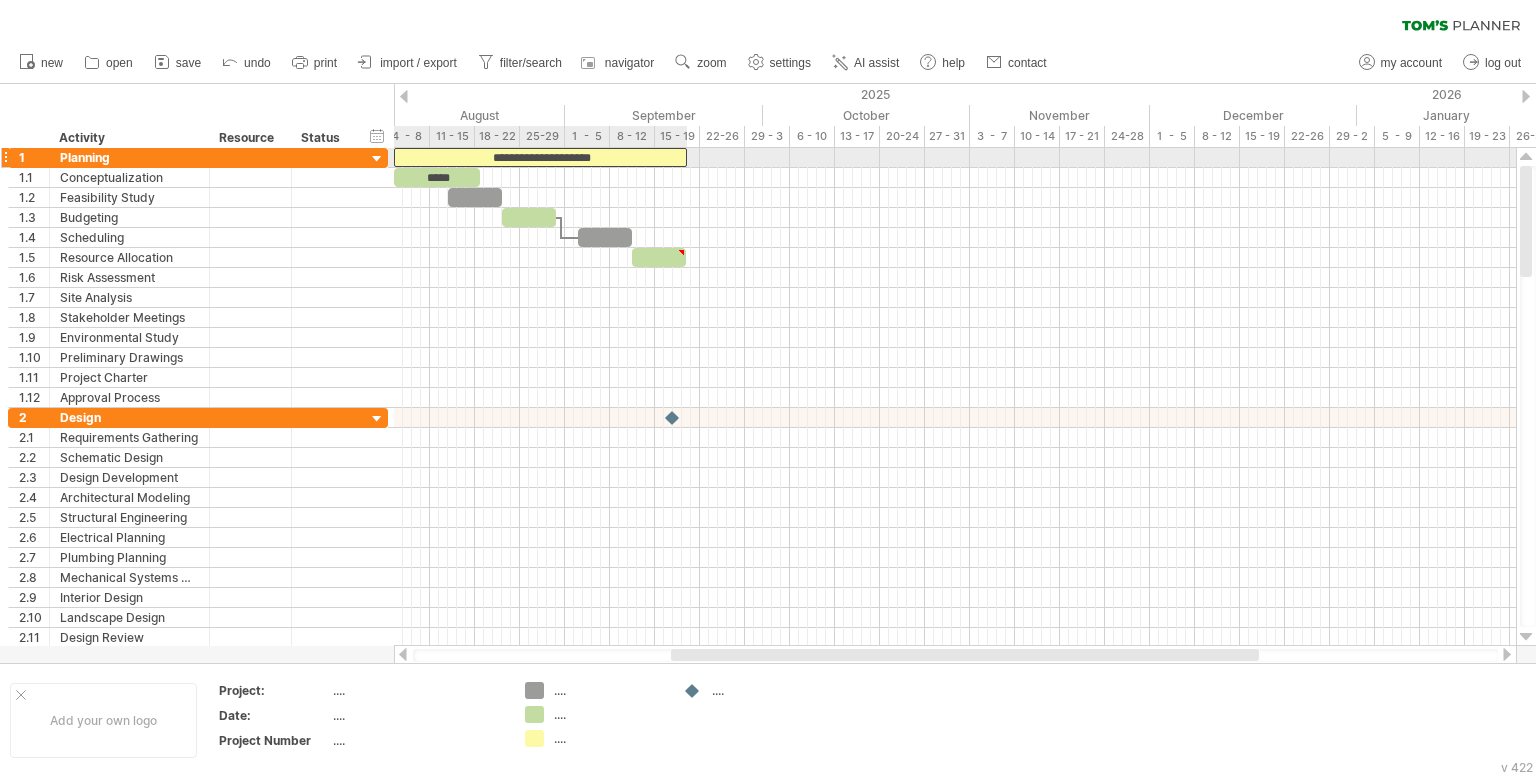 click on "**********" at bounding box center (540, 157) 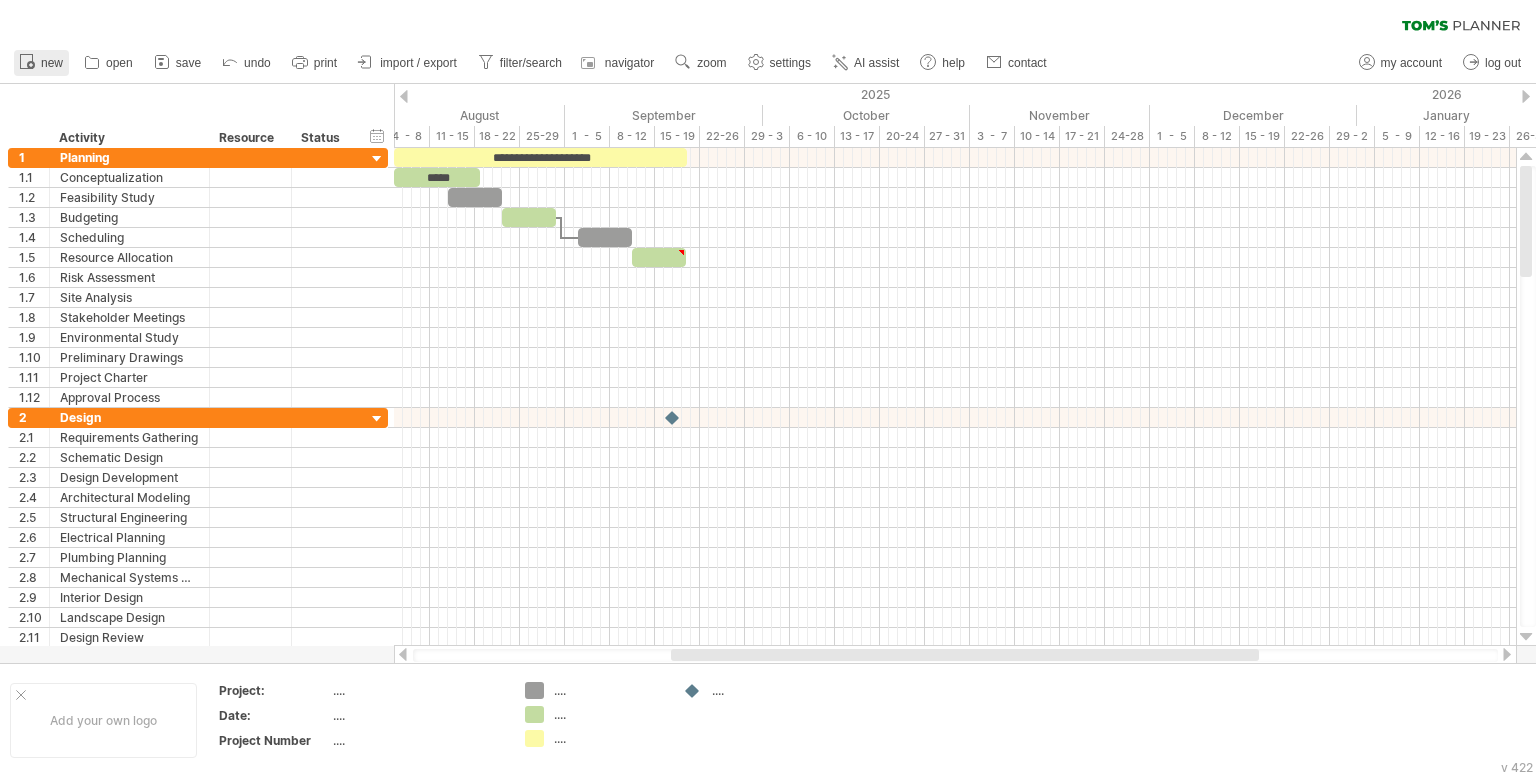 click on "new" at bounding box center [41, 63] 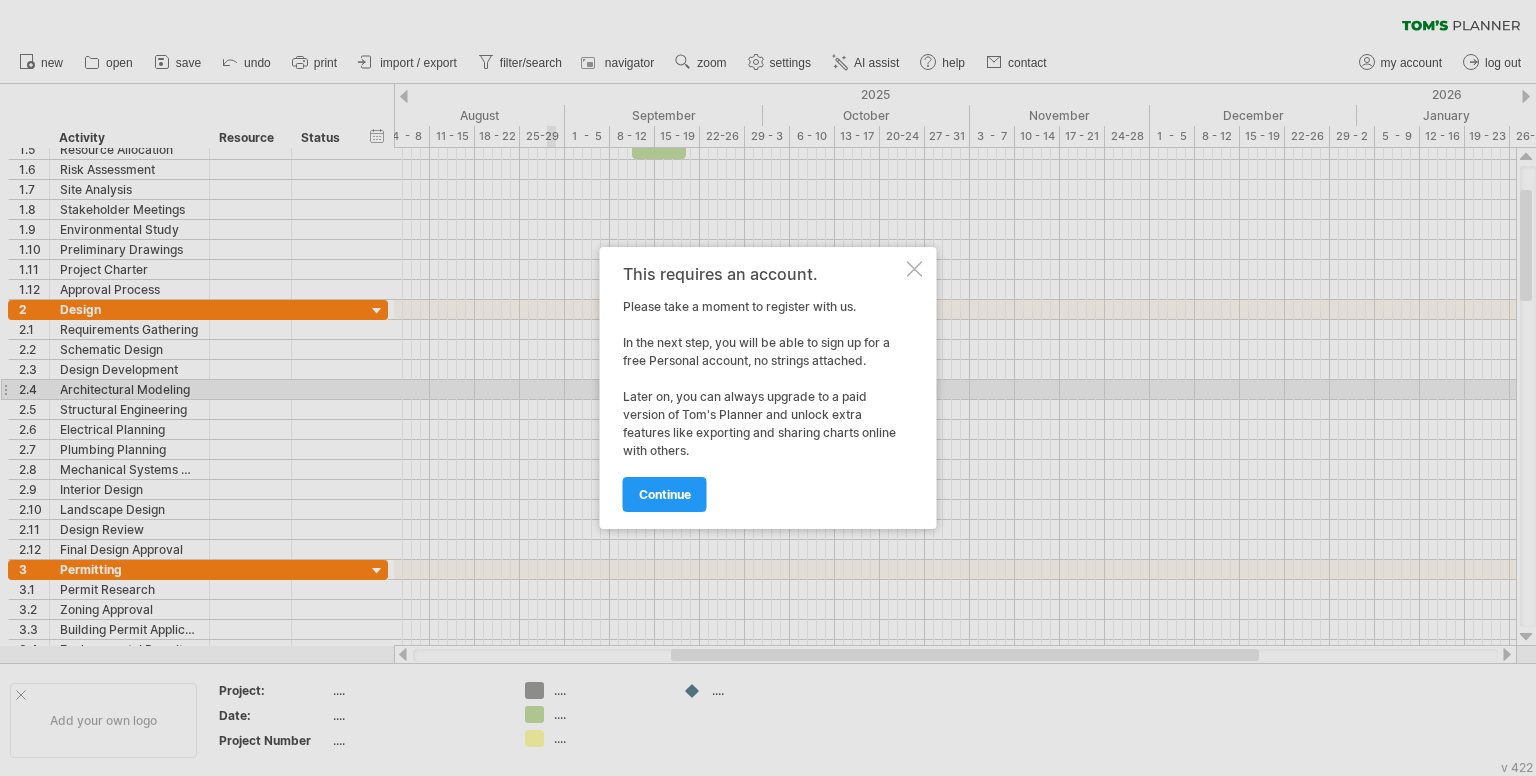 click at bounding box center [915, 269] 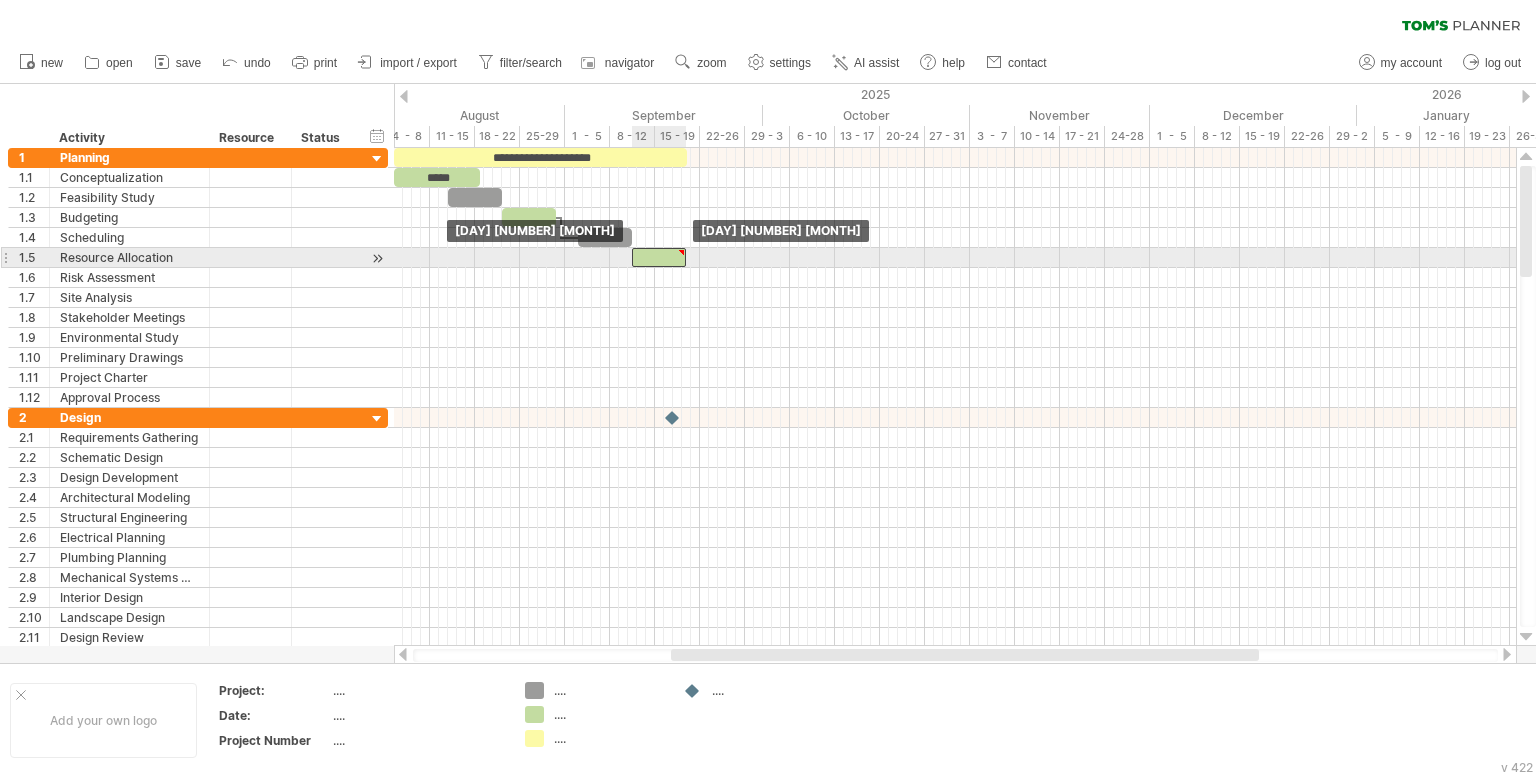 click at bounding box center [681, 252] 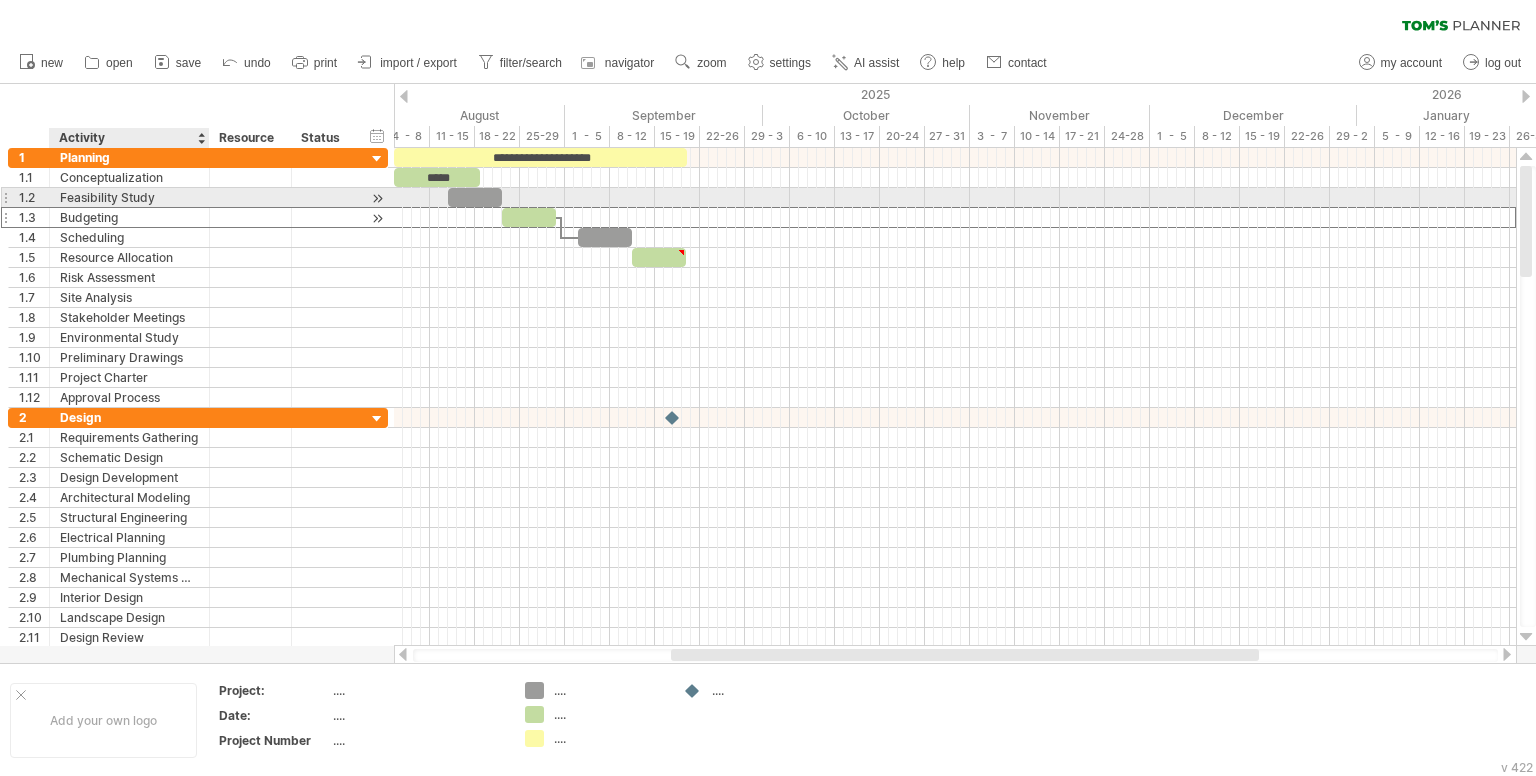 click on "Budgeting" at bounding box center (129, 217) 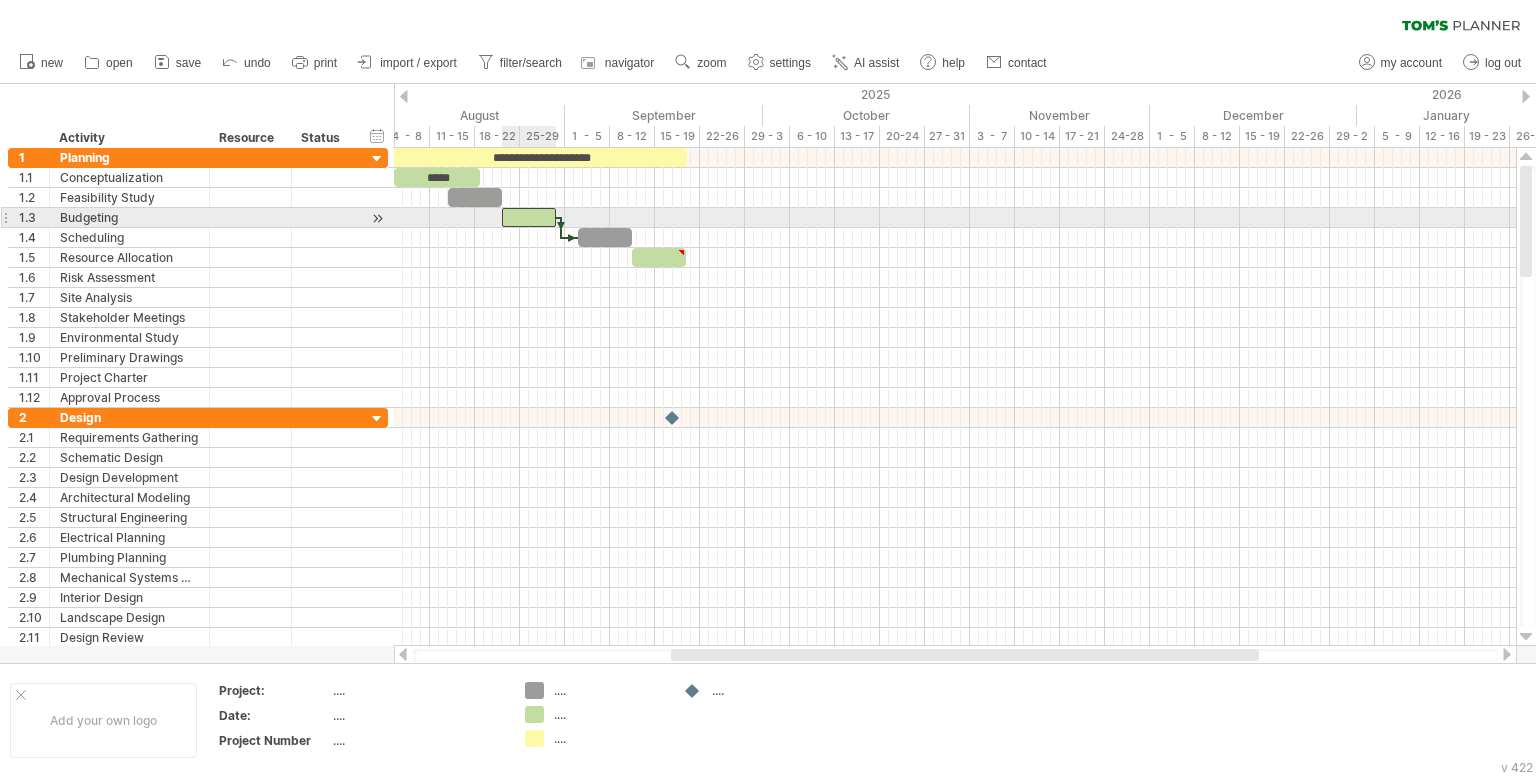 click at bounding box center [529, 217] 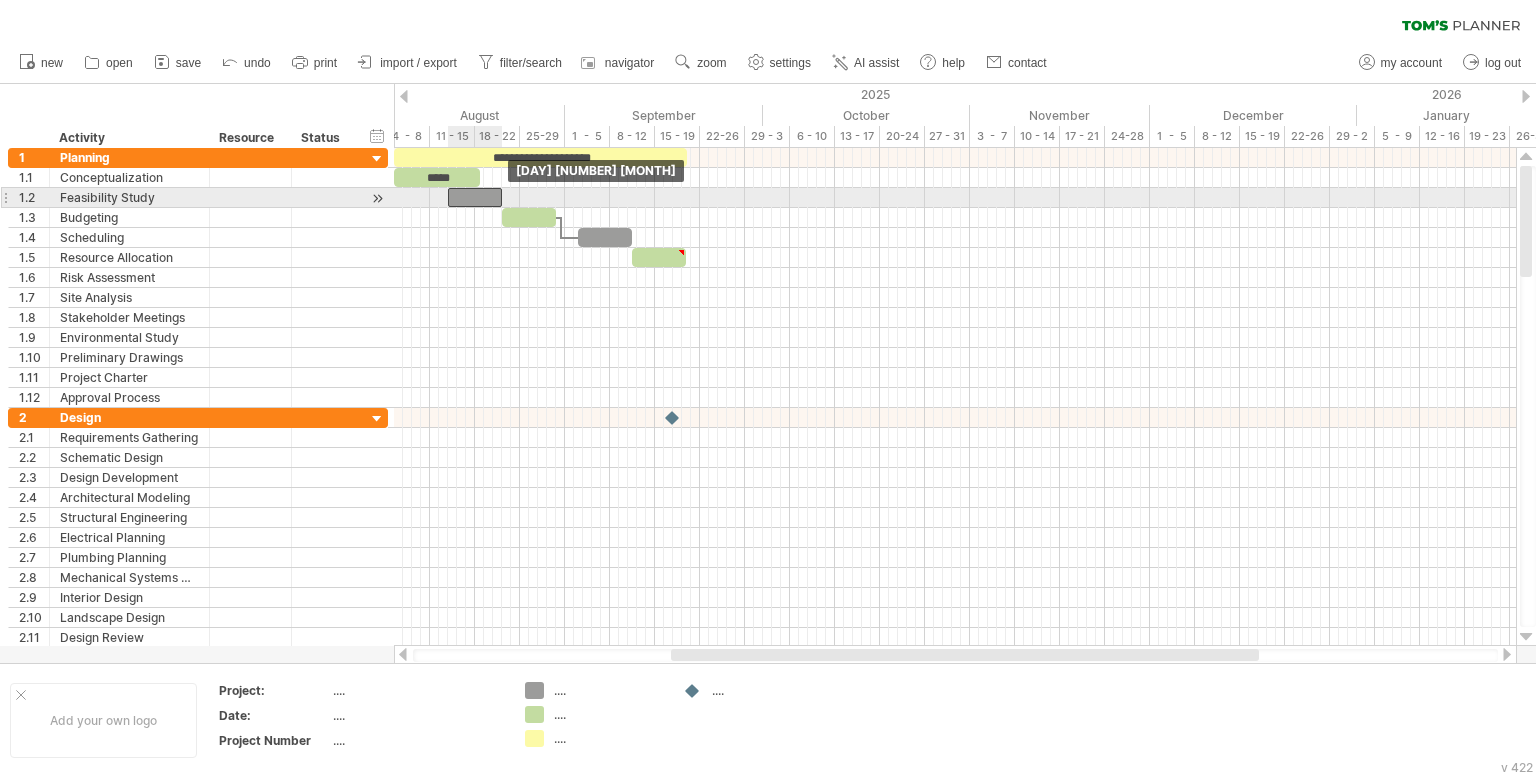 click at bounding box center (475, 197) 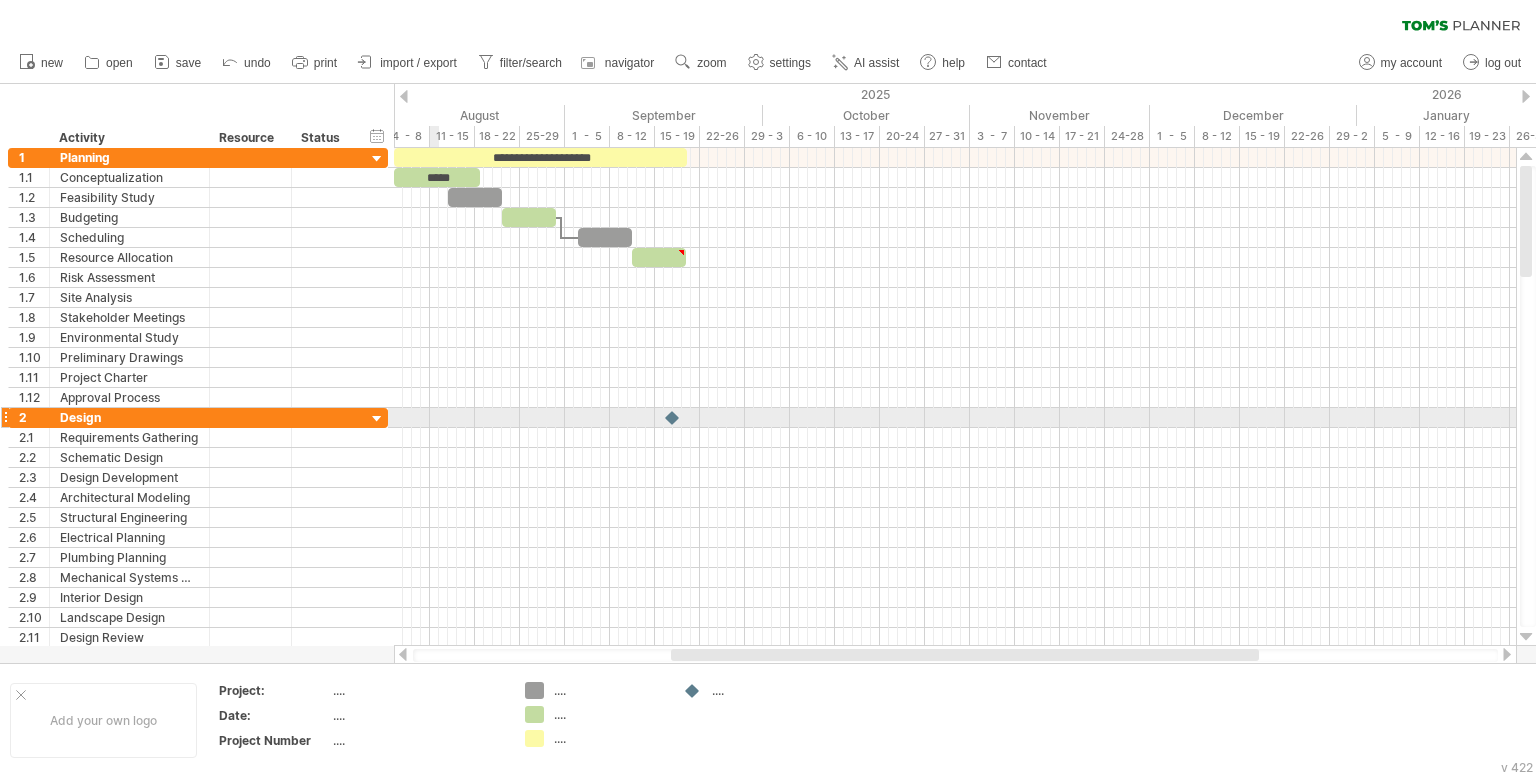 click at bounding box center (955, 418) 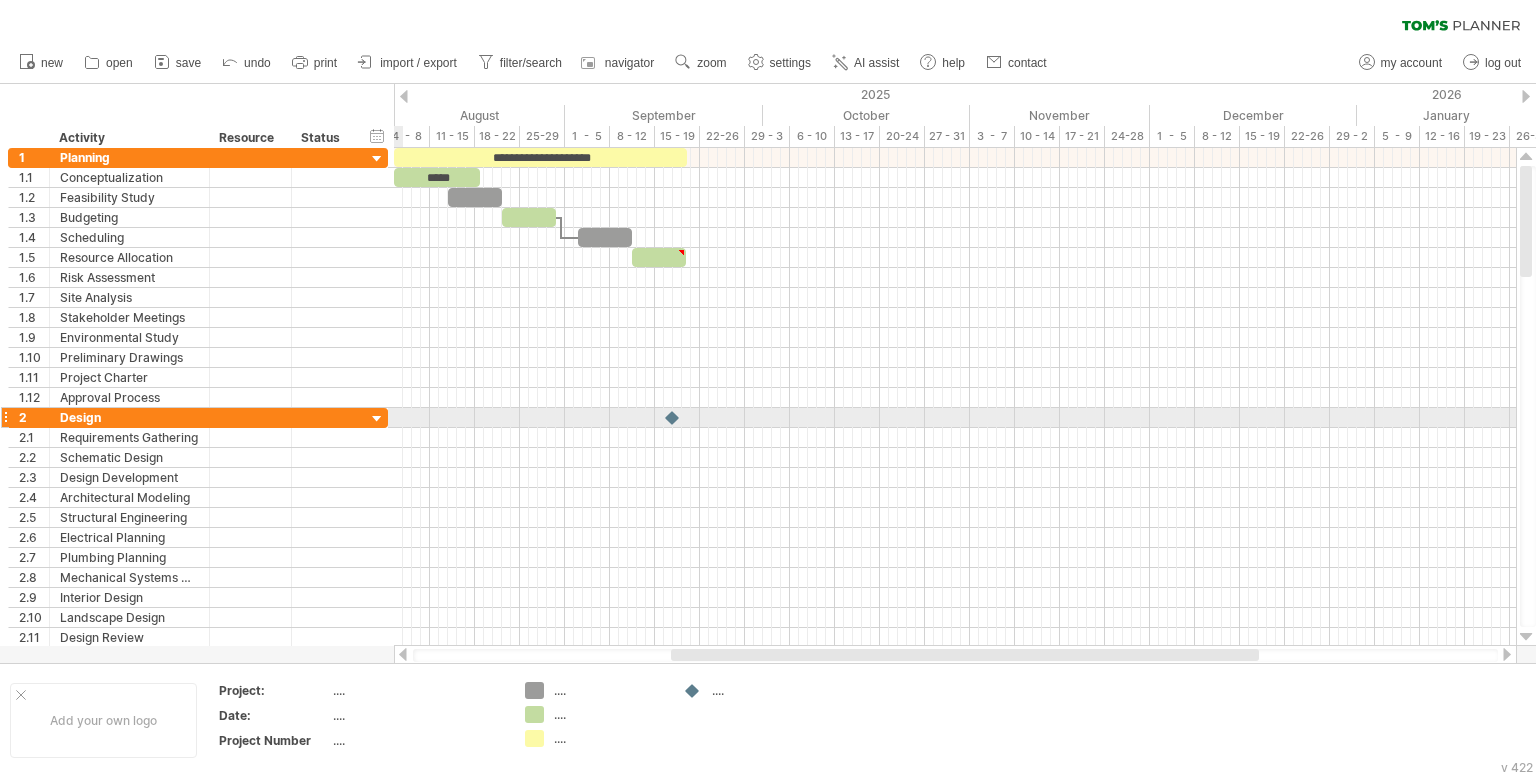 click at bounding box center [377, 419] 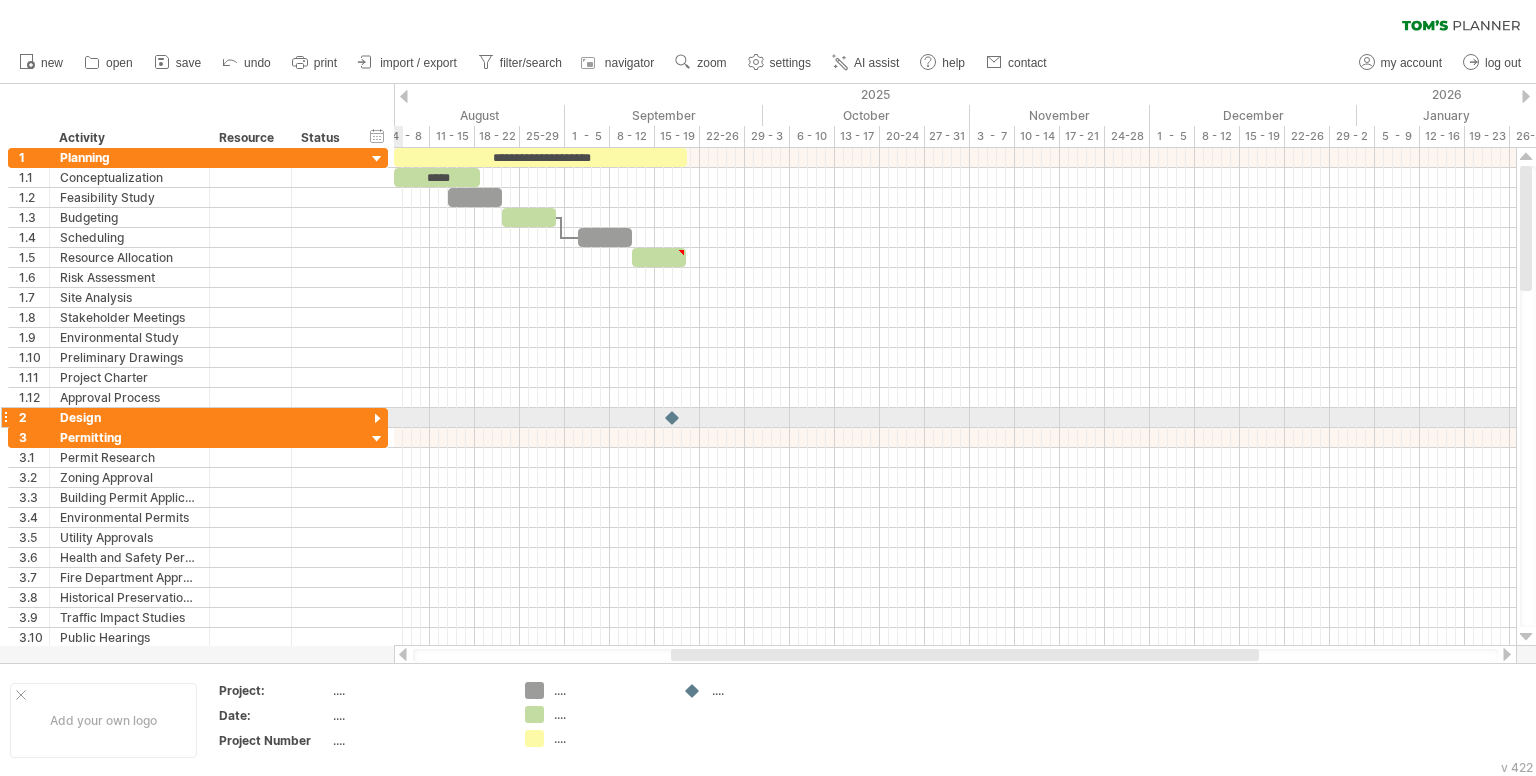 click at bounding box center (377, 419) 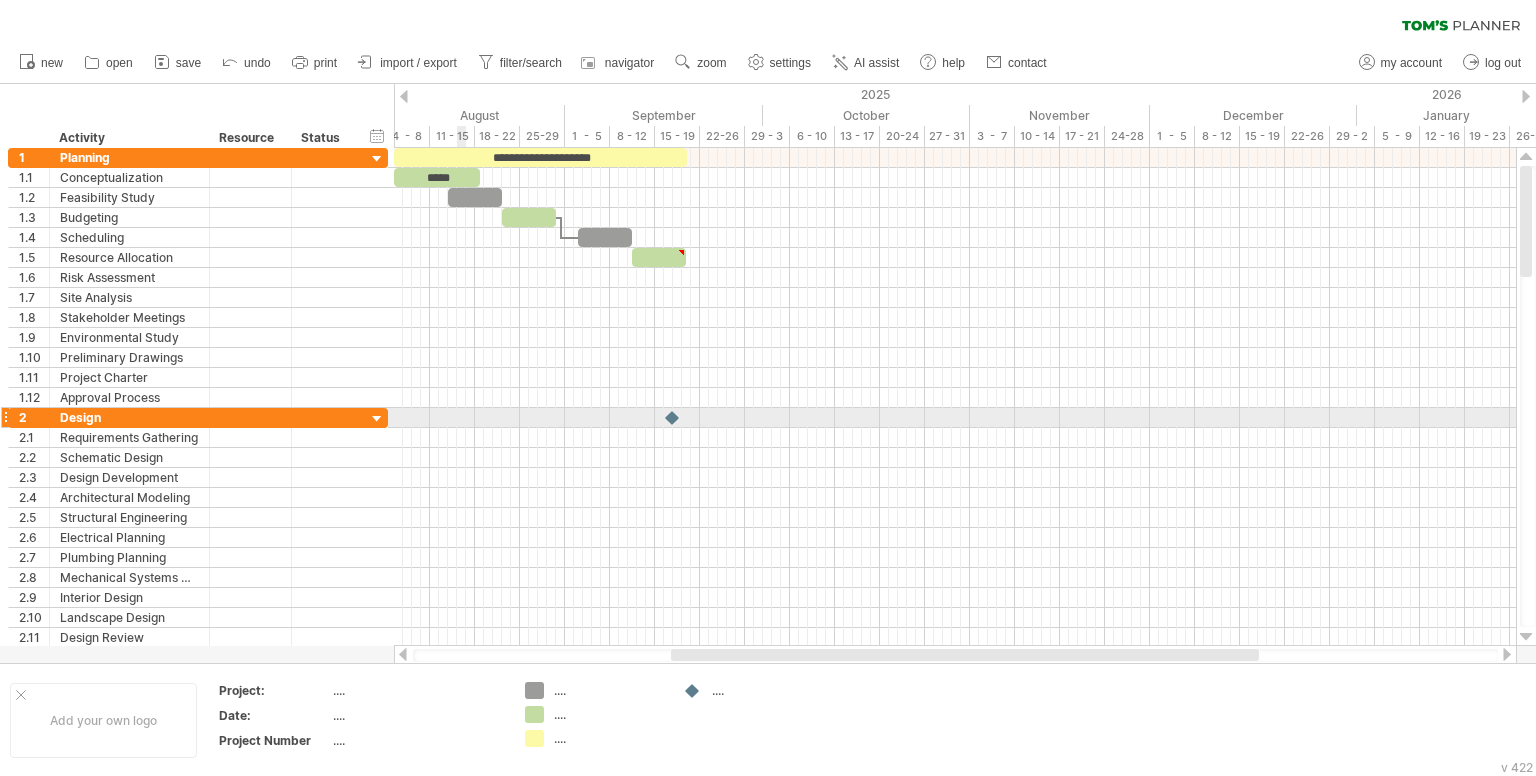 click at bounding box center (955, 418) 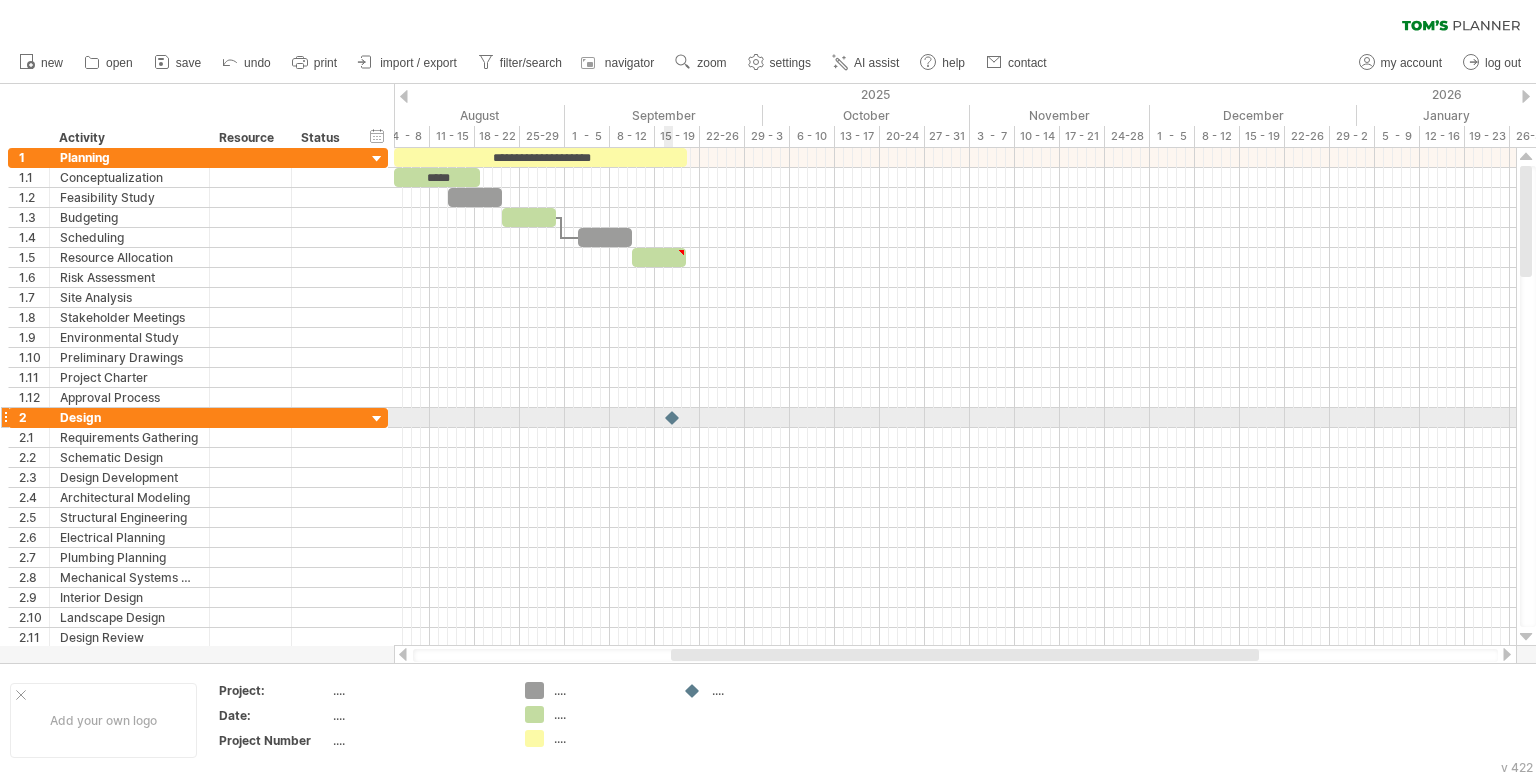 click at bounding box center [673, 417] 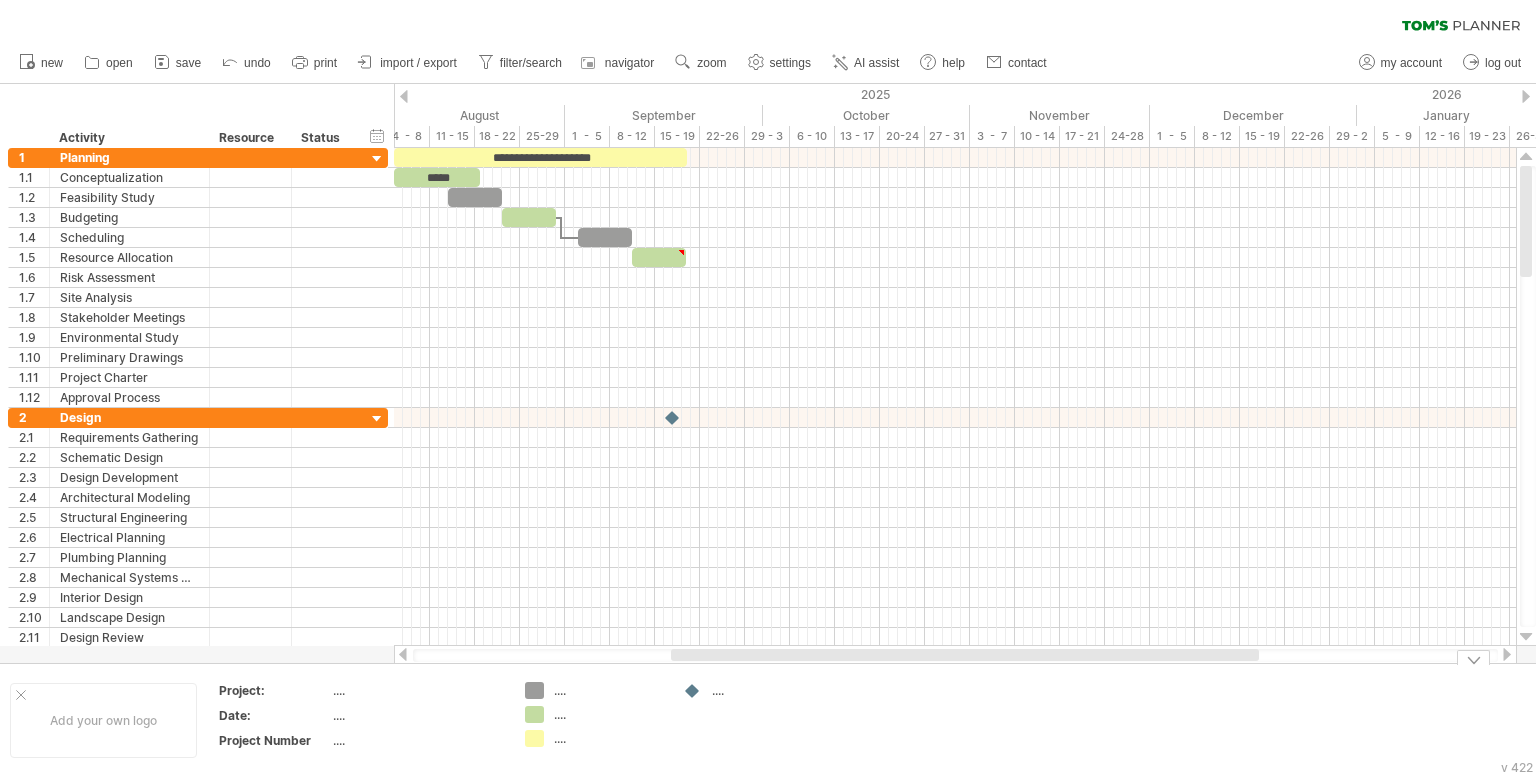 click on "...." at bounding box center (766, 690) 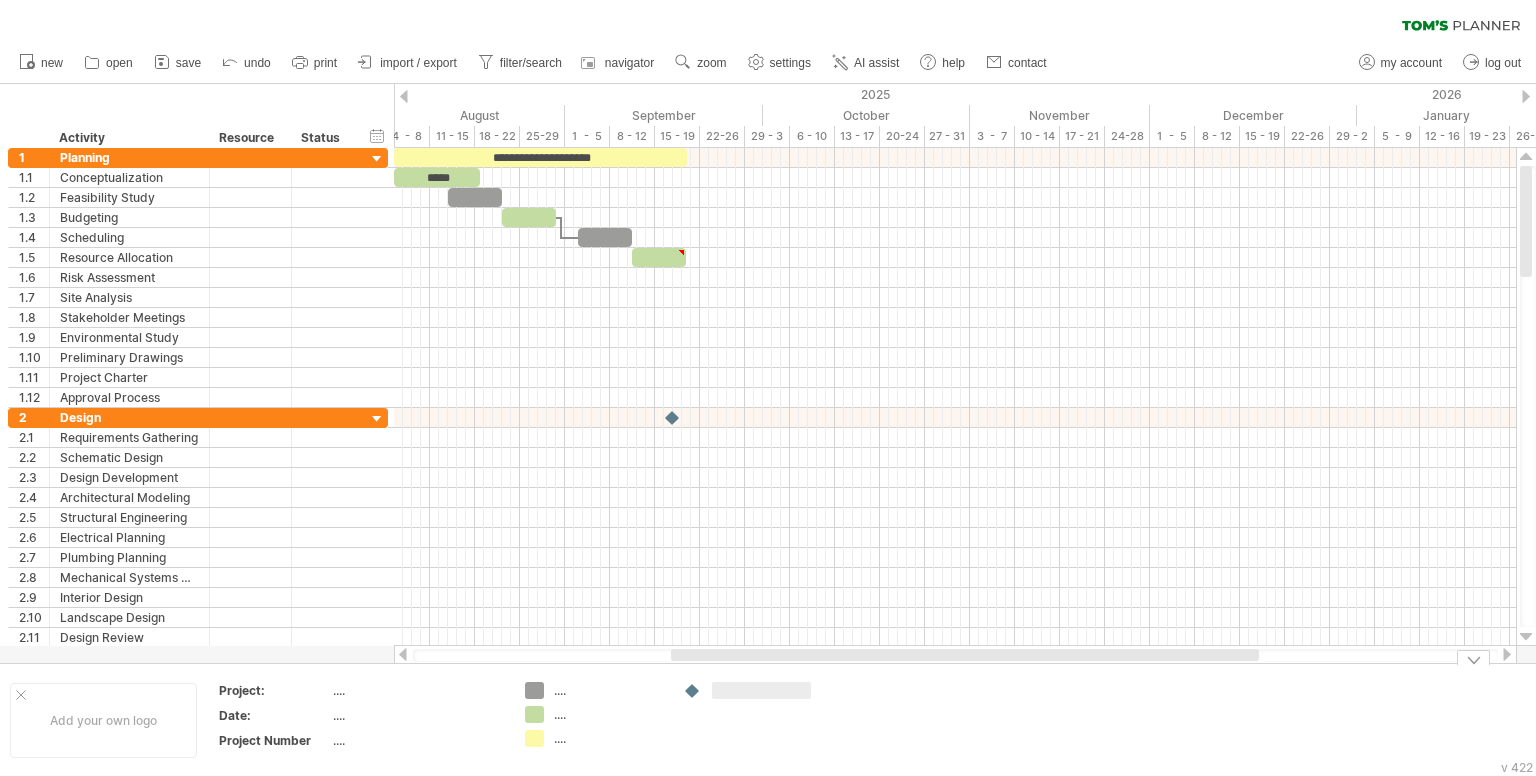 click at bounding box center (761, 690) 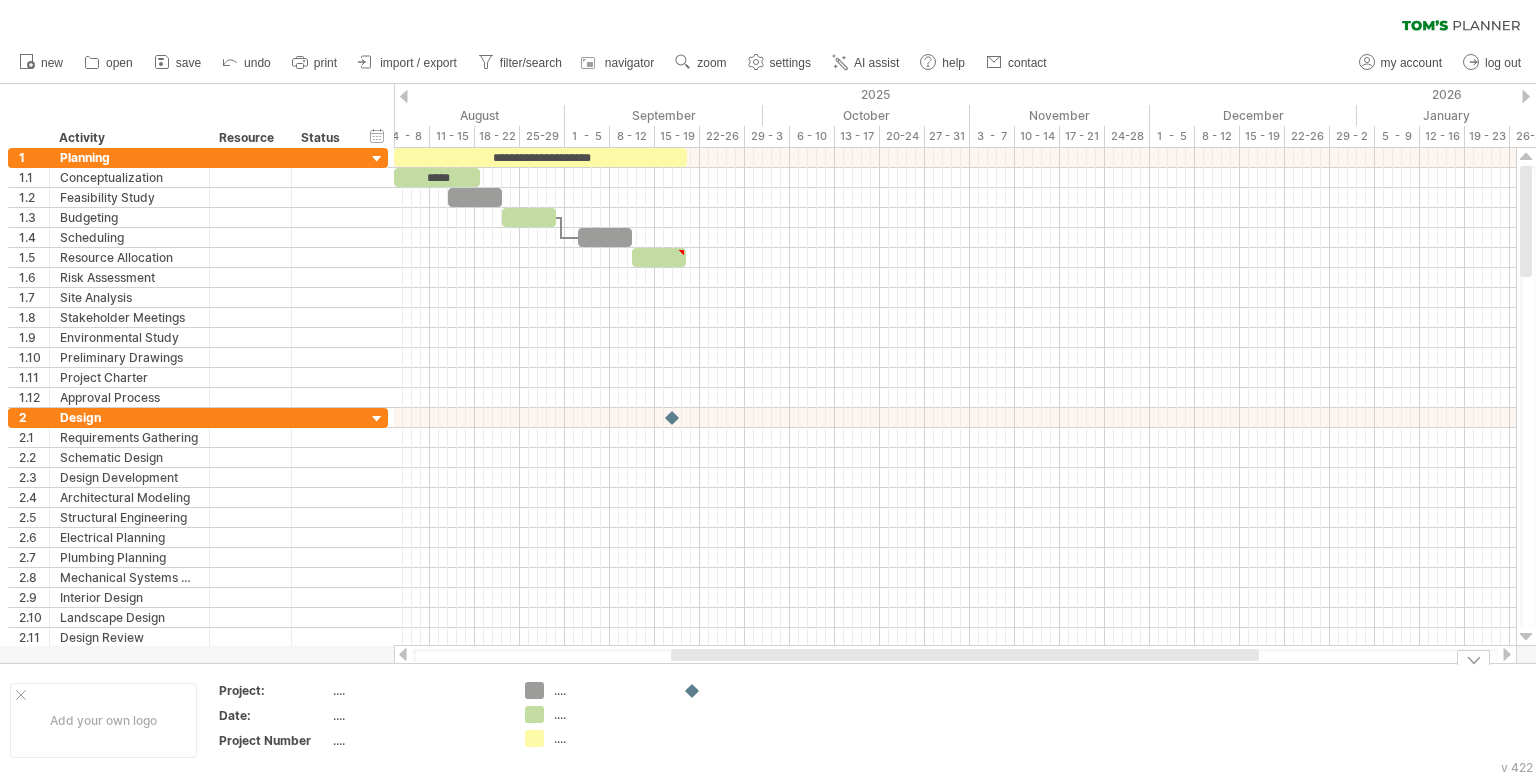 click on "...." at bounding box center (594, 690) 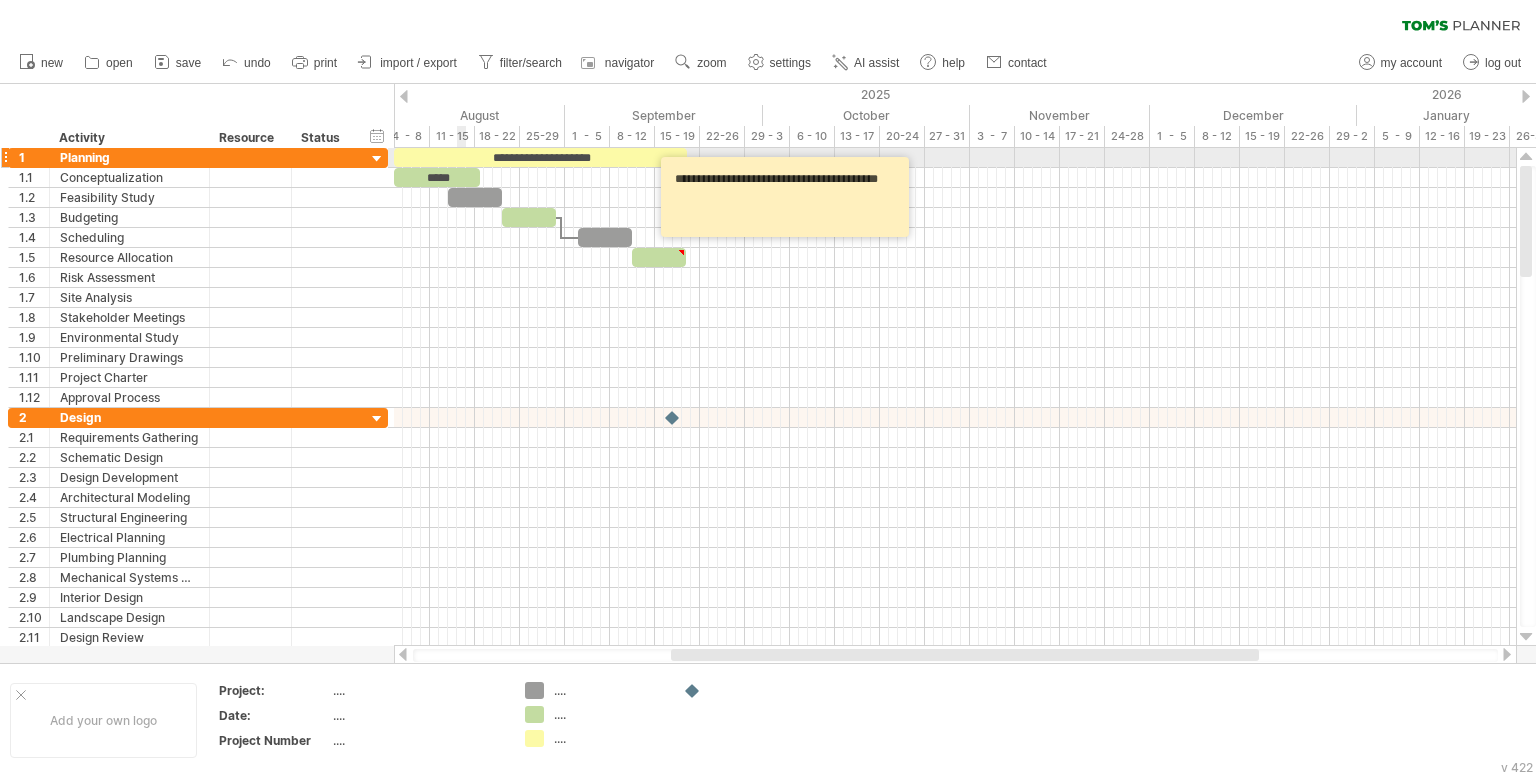 click on "*****" at bounding box center [437, 177] 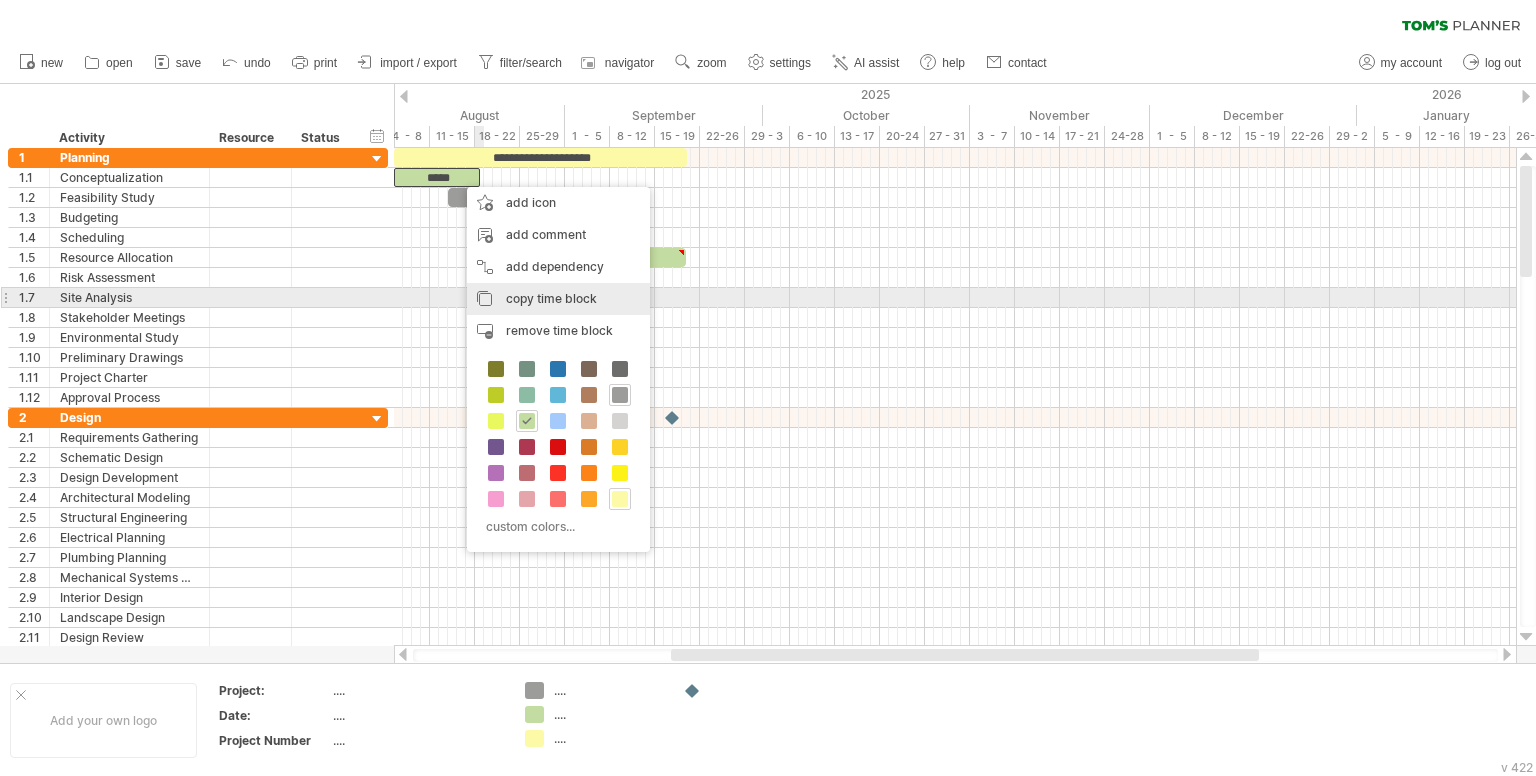 click on "copy time block" at bounding box center (551, 298) 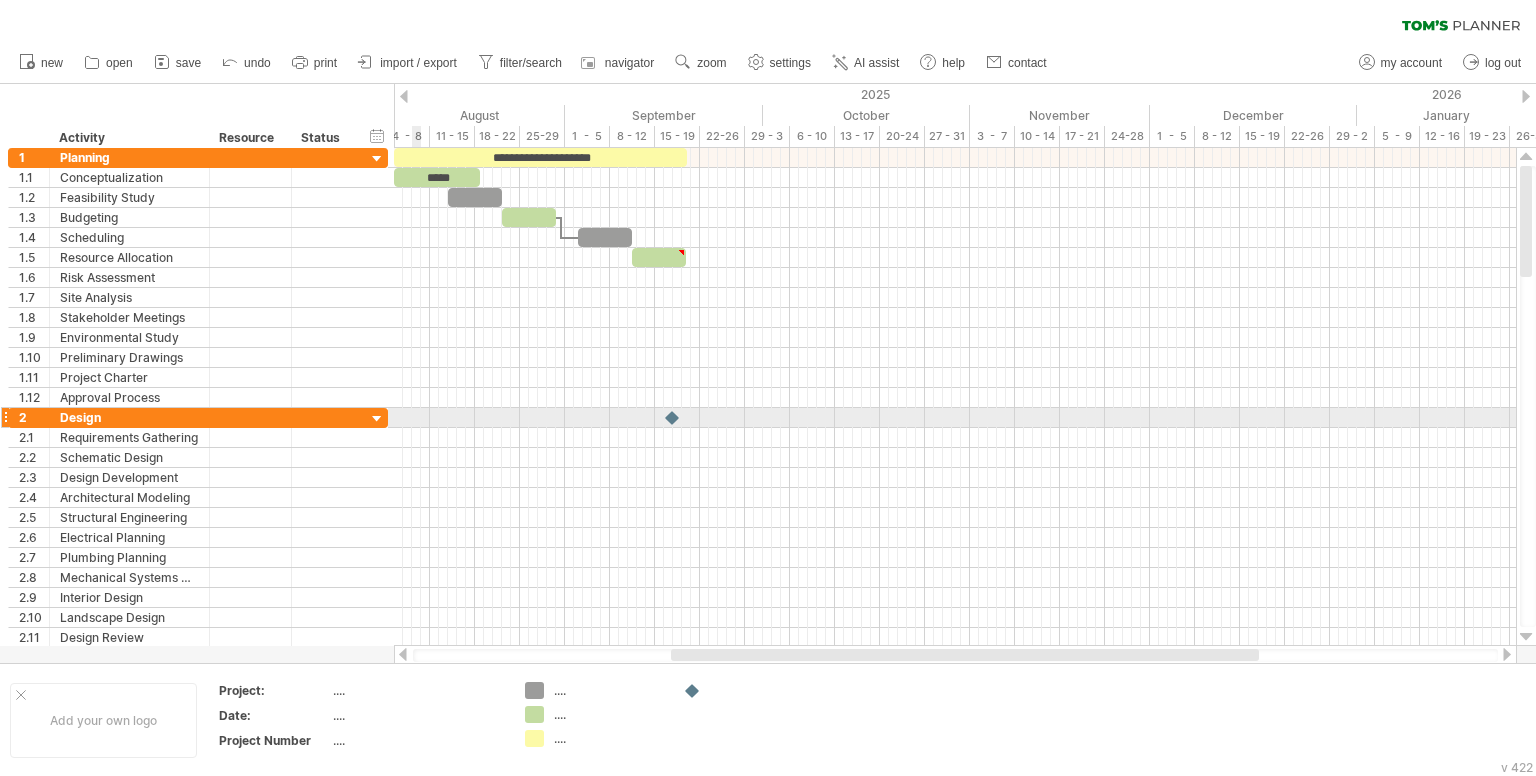 click at bounding box center (955, 418) 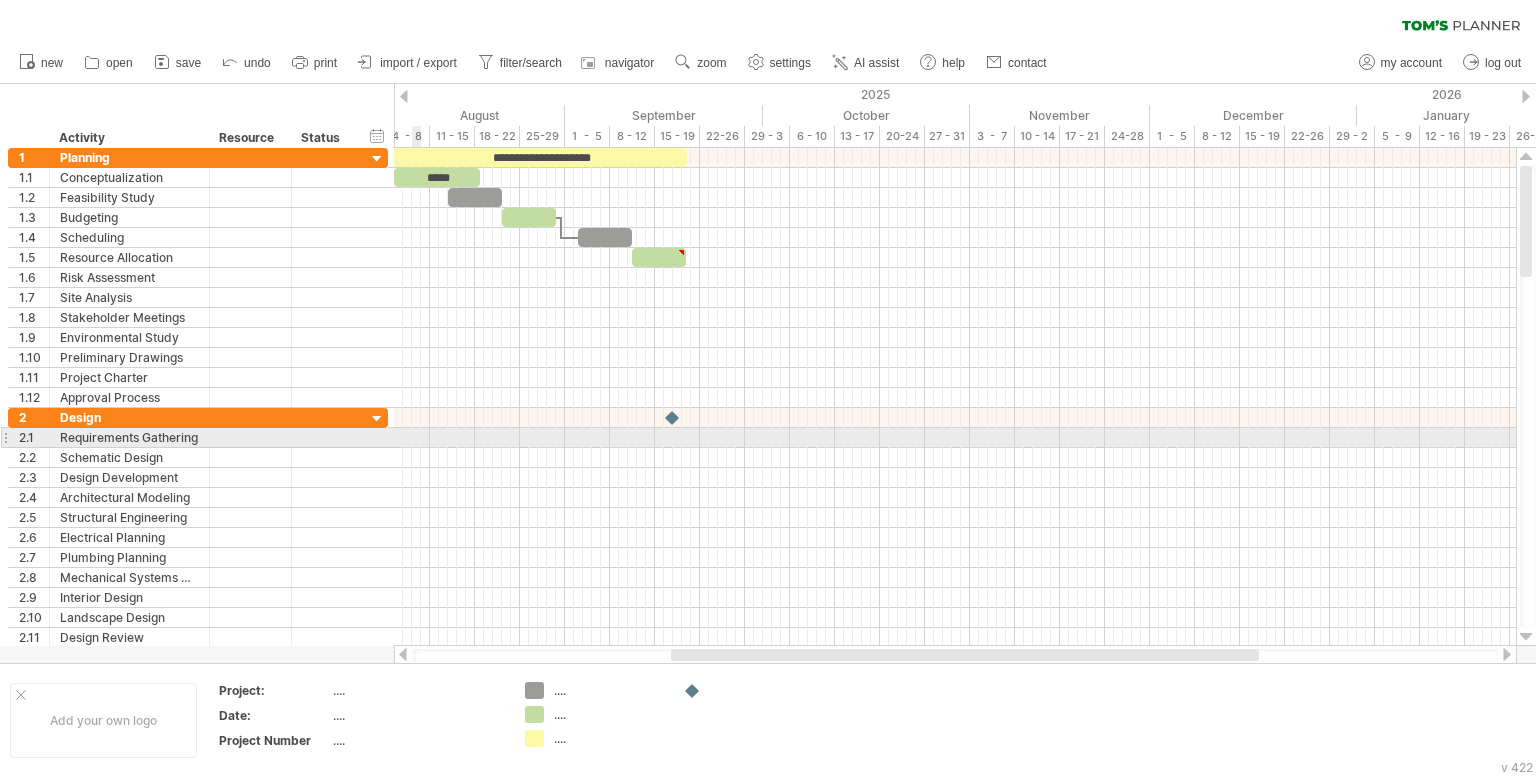 click at bounding box center (955, 438) 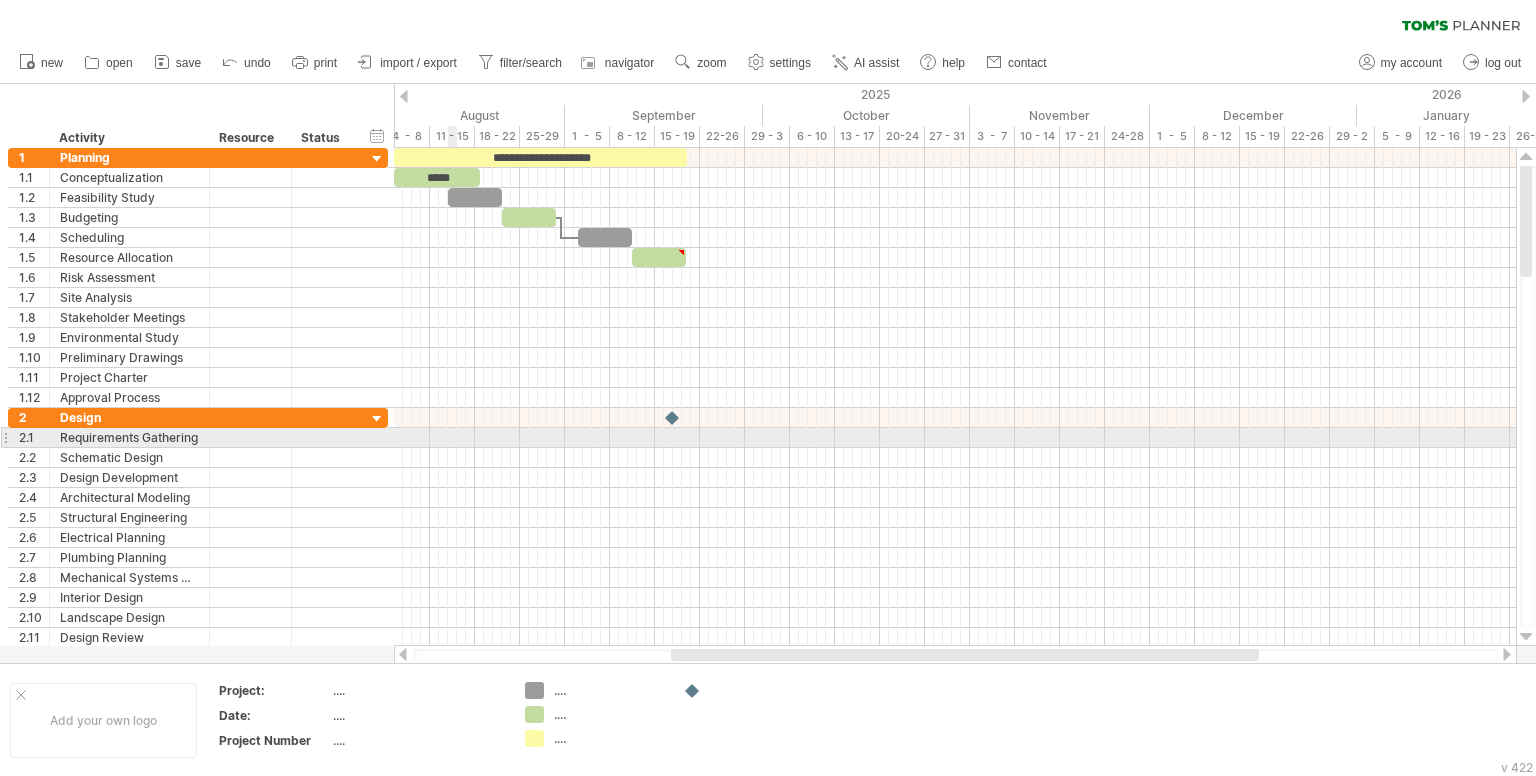 click at bounding box center (955, 438) 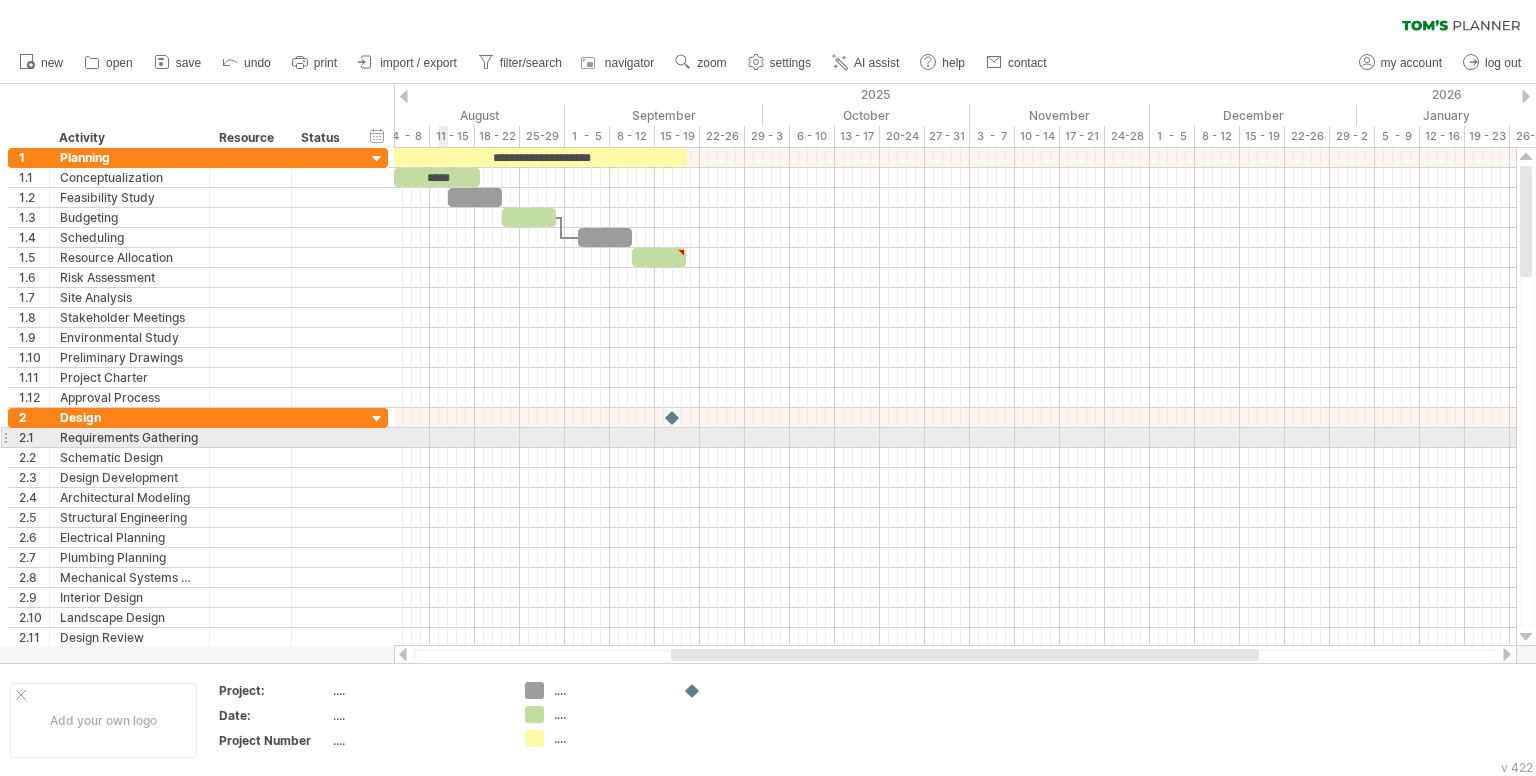 click at bounding box center (955, 438) 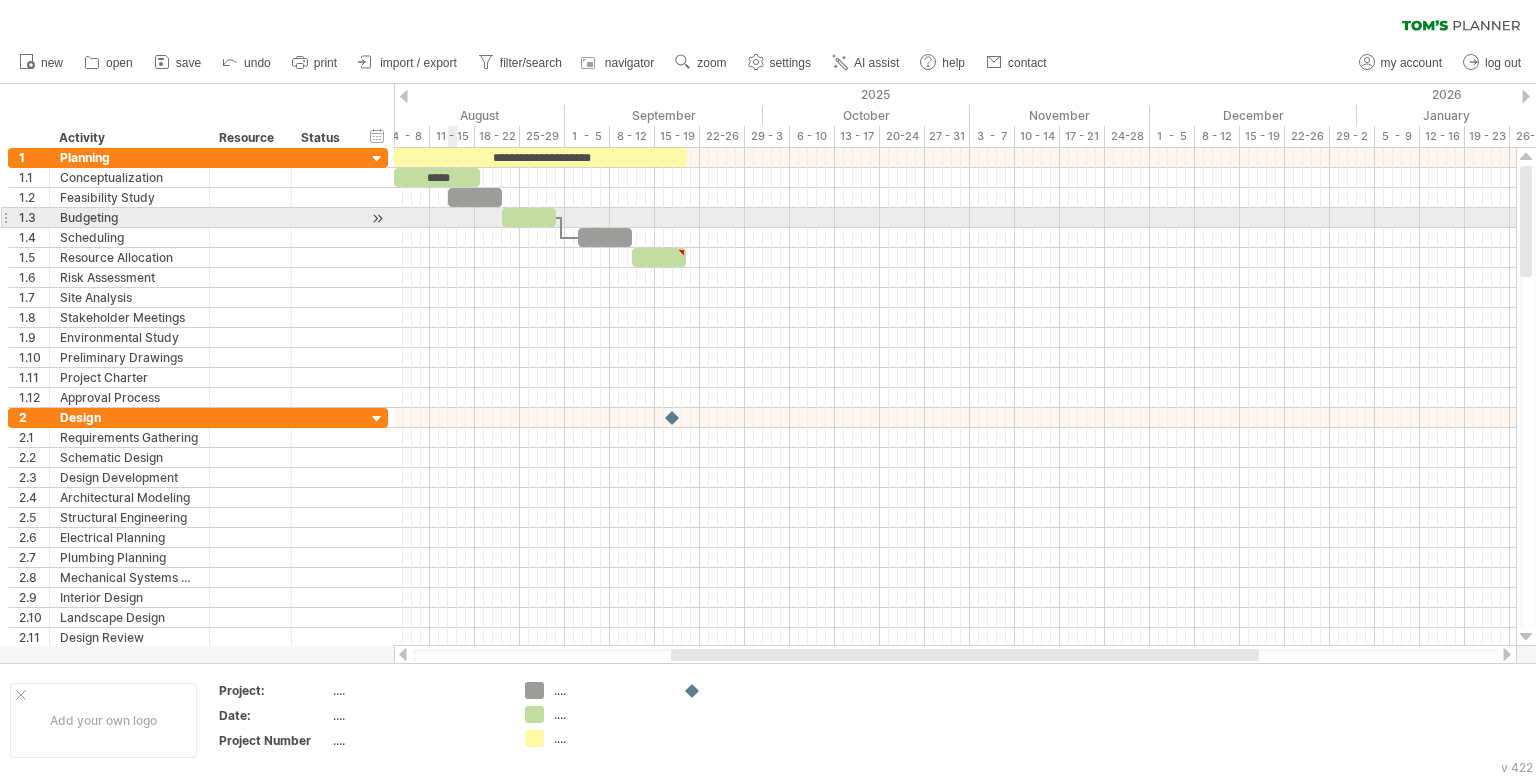 click at bounding box center [955, 218] 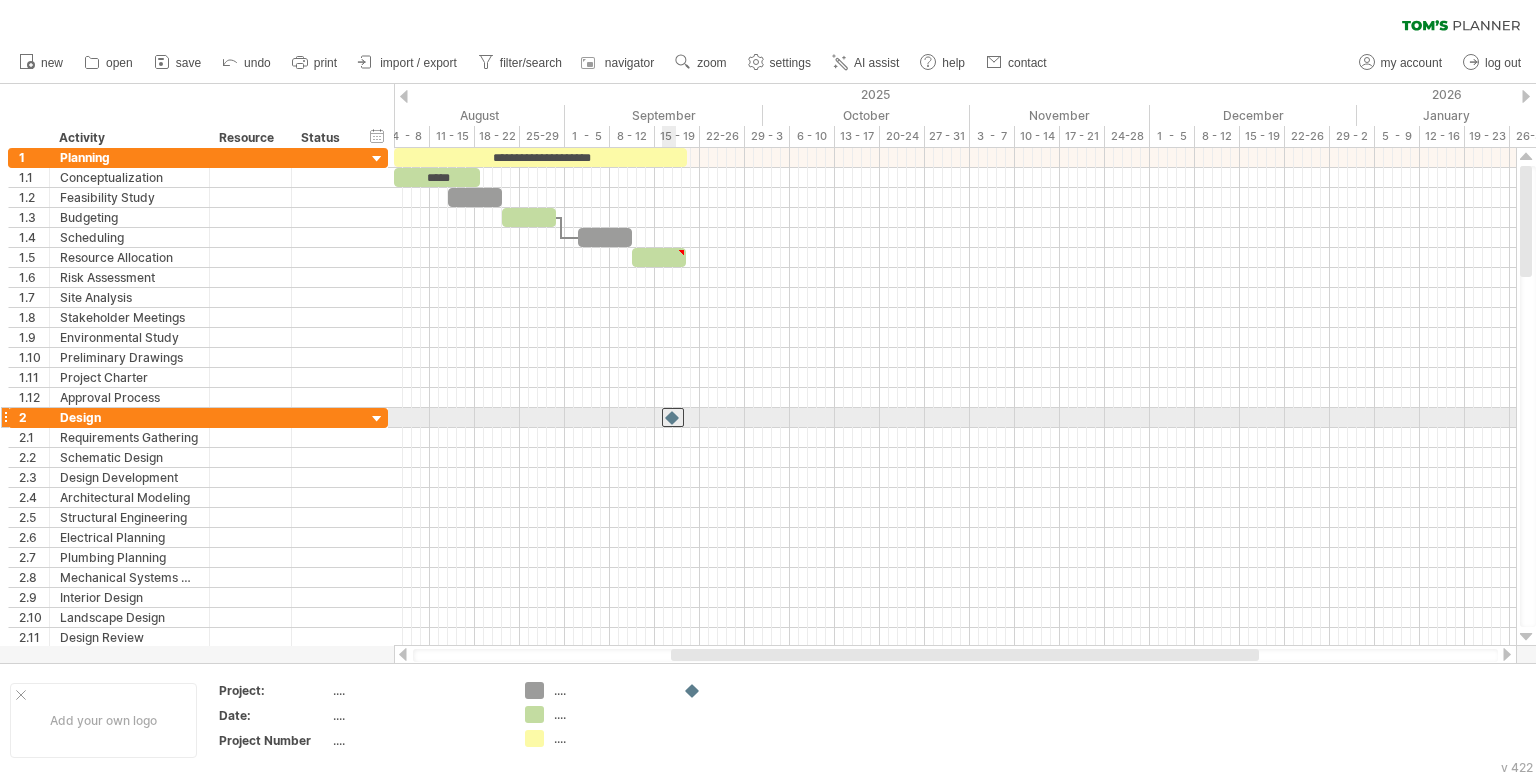 click at bounding box center (673, 417) 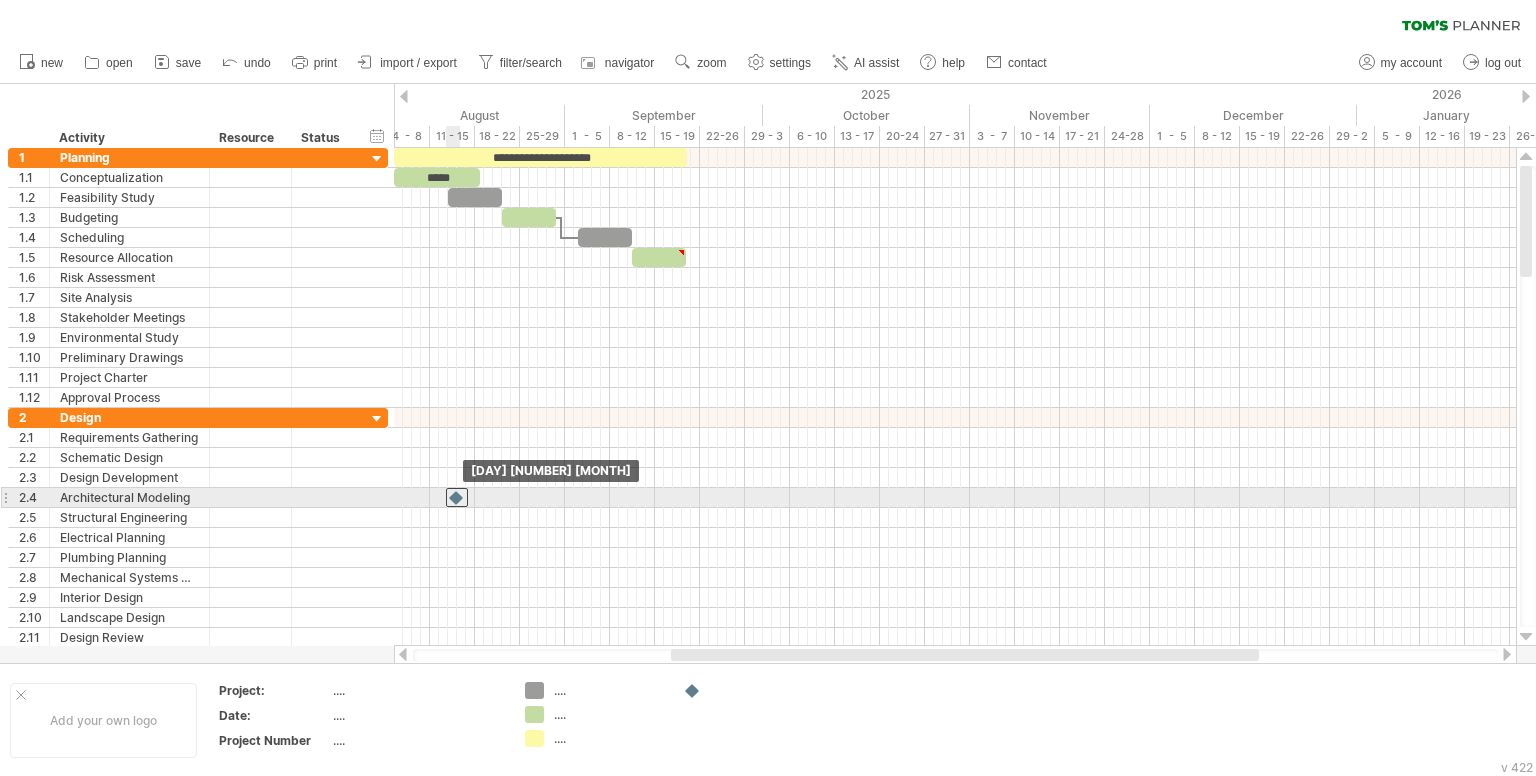 drag, startPoint x: 680, startPoint y: 415, endPoint x: 461, endPoint y: 493, distance: 232.4758 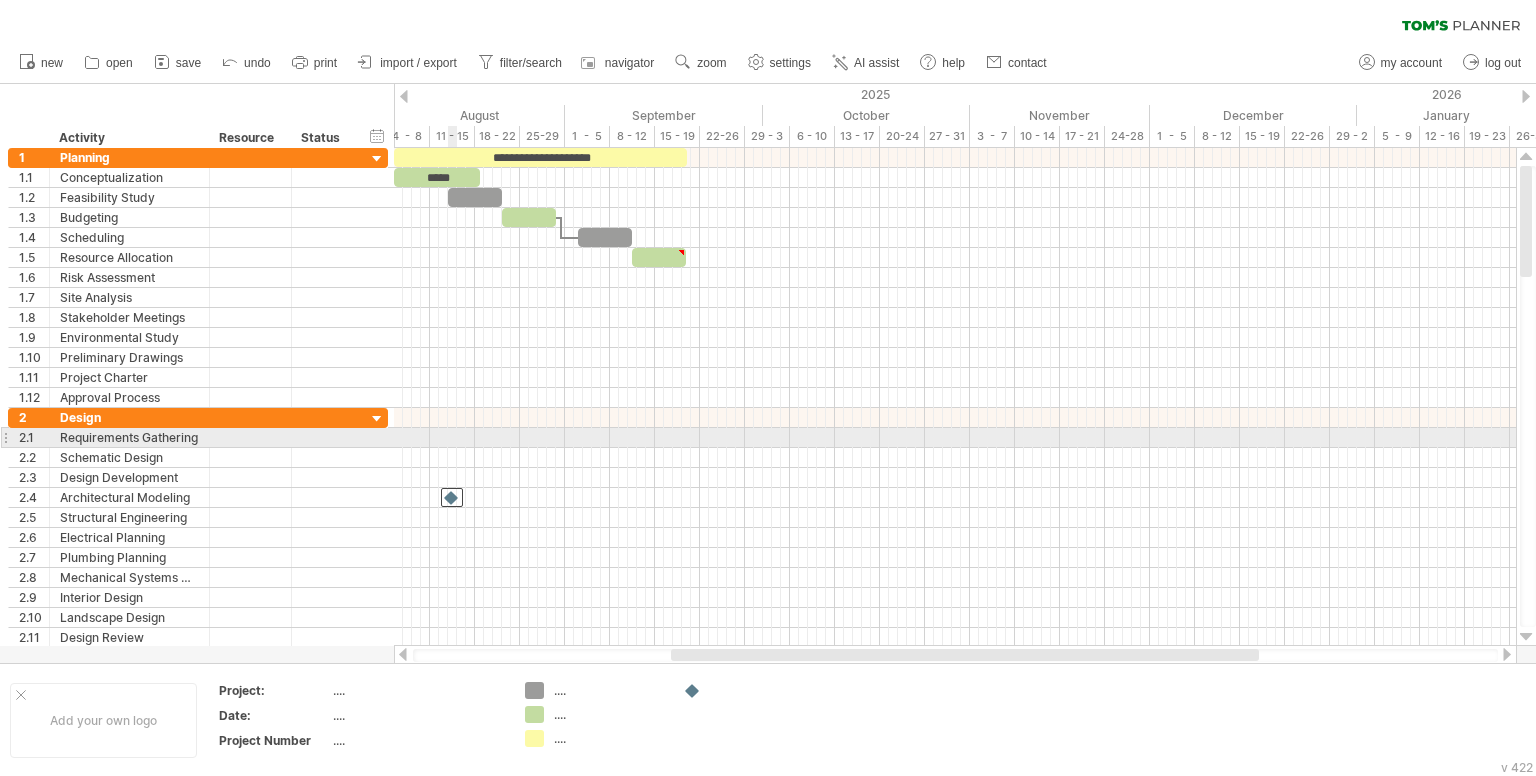 click at bounding box center (955, 438) 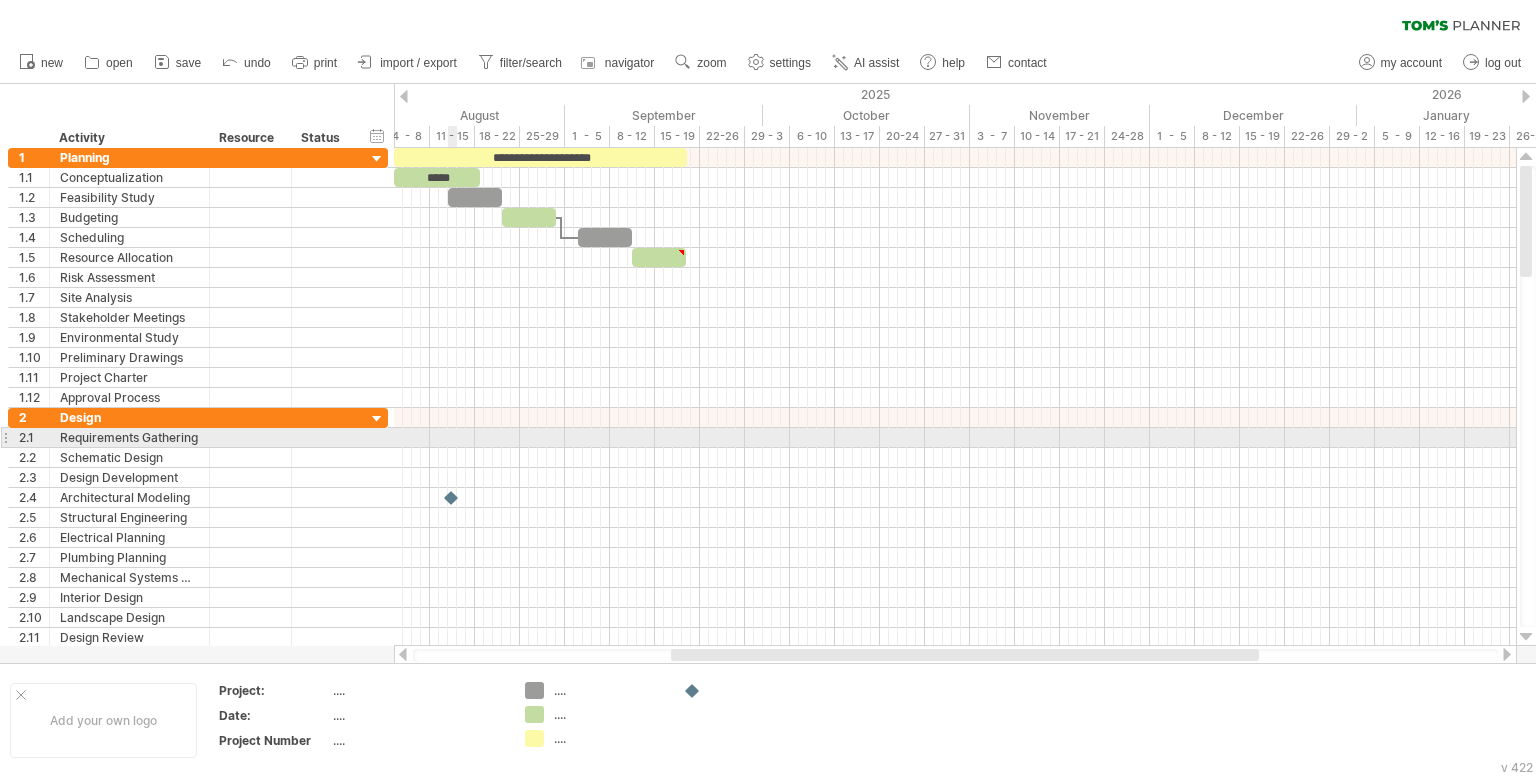 click at bounding box center [955, 438] 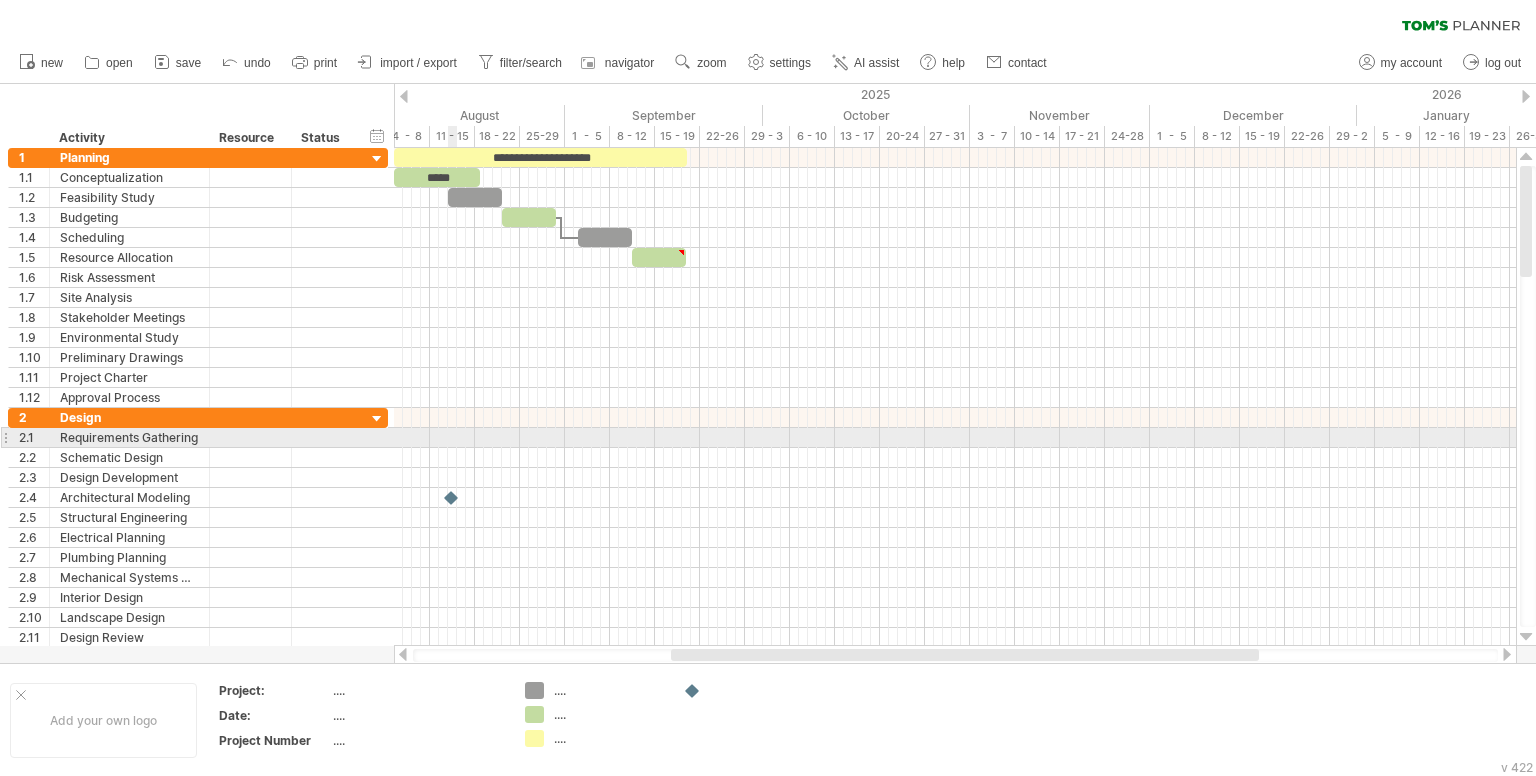 click at bounding box center (955, 438) 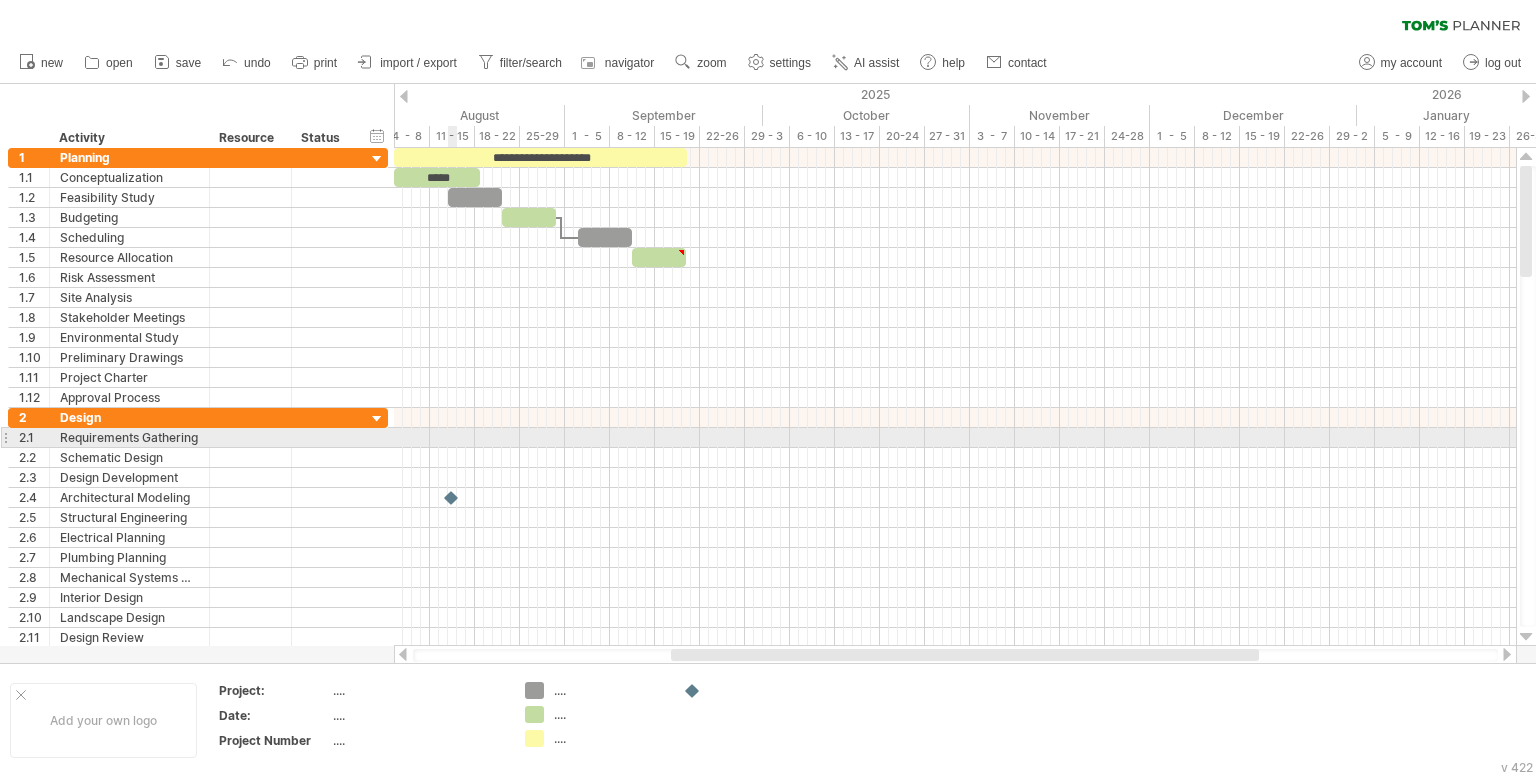 click at bounding box center [955, 438] 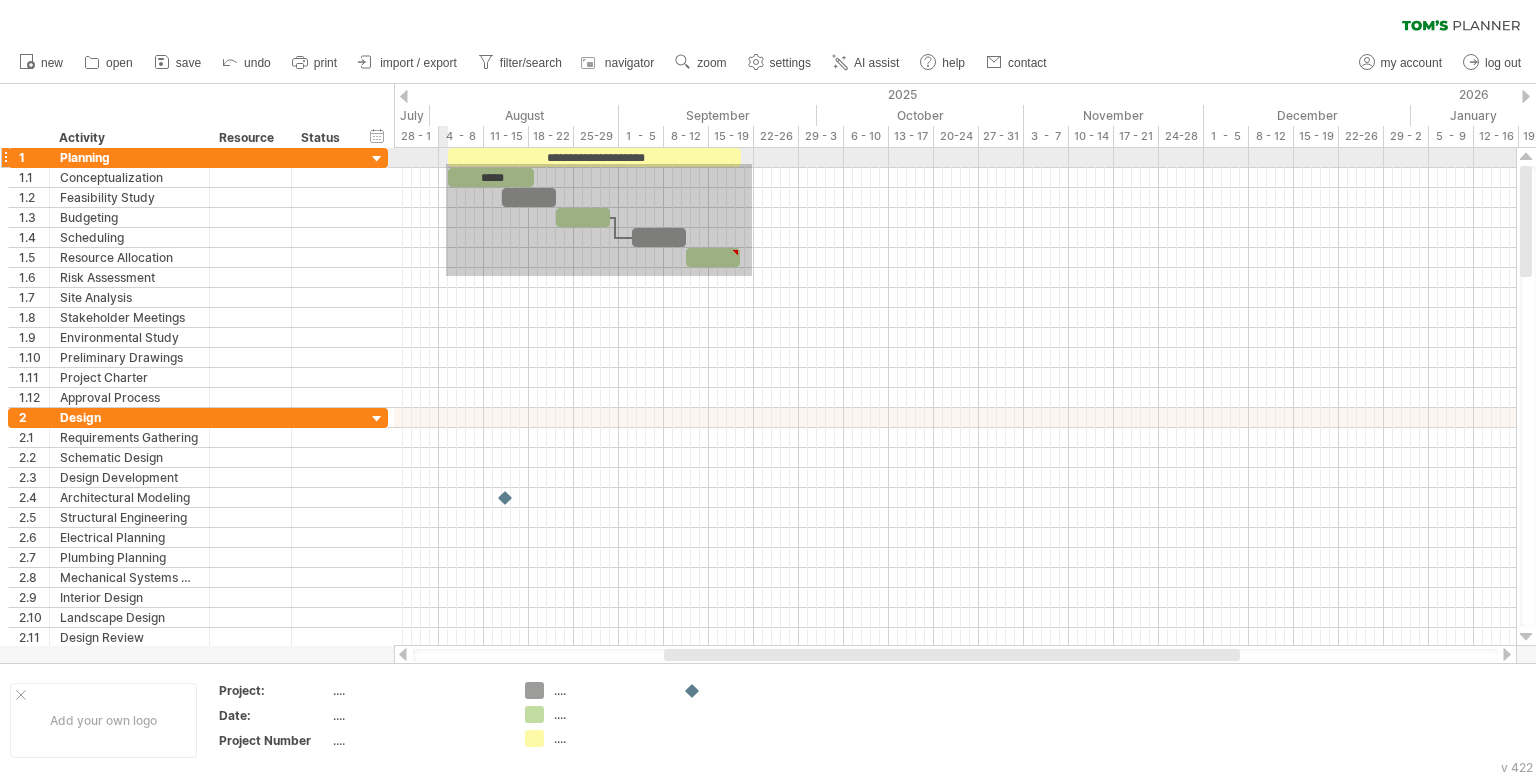 drag, startPoint x: 698, startPoint y: 276, endPoint x: 446, endPoint y: 164, distance: 275.768 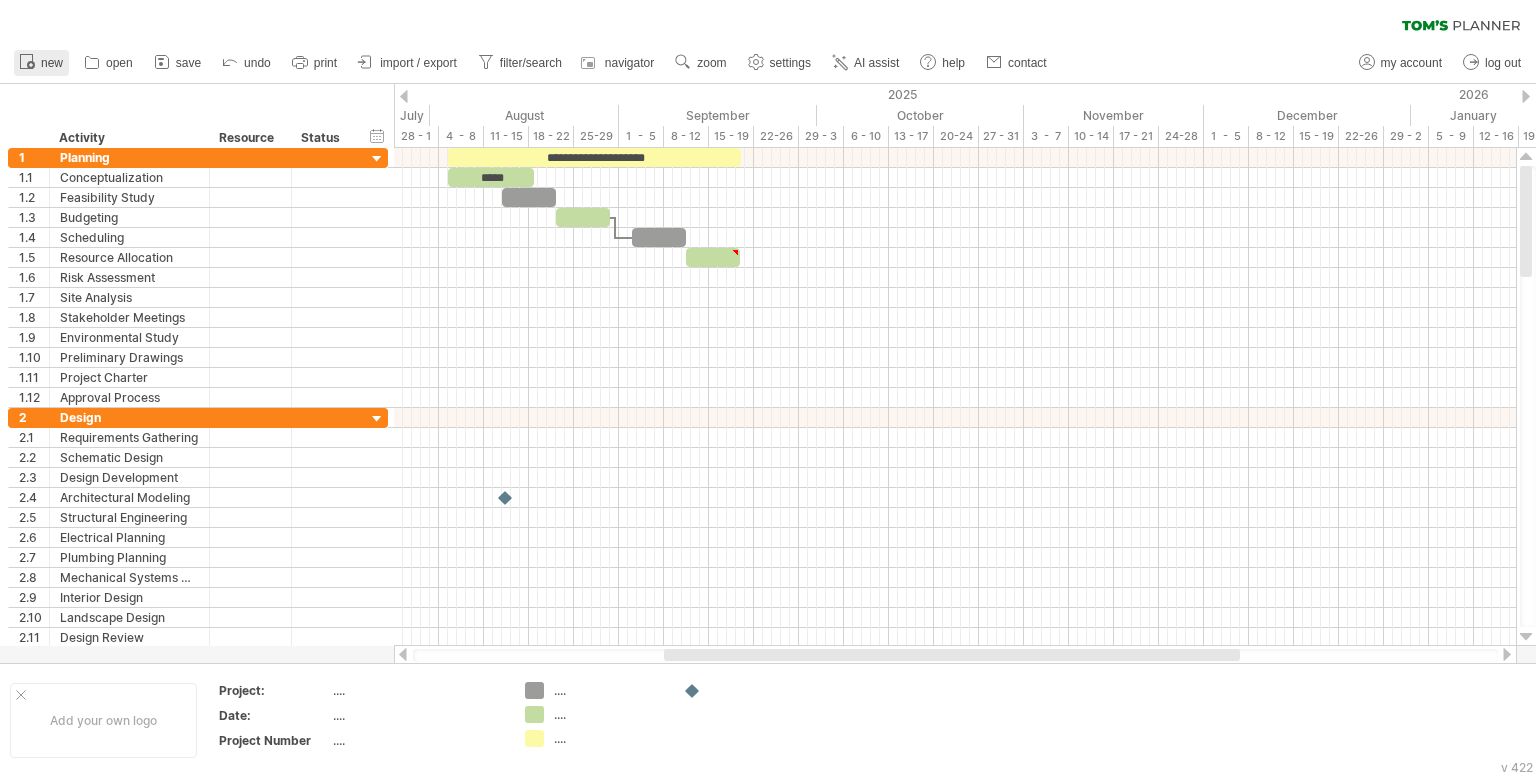 click on "new" at bounding box center (52, 63) 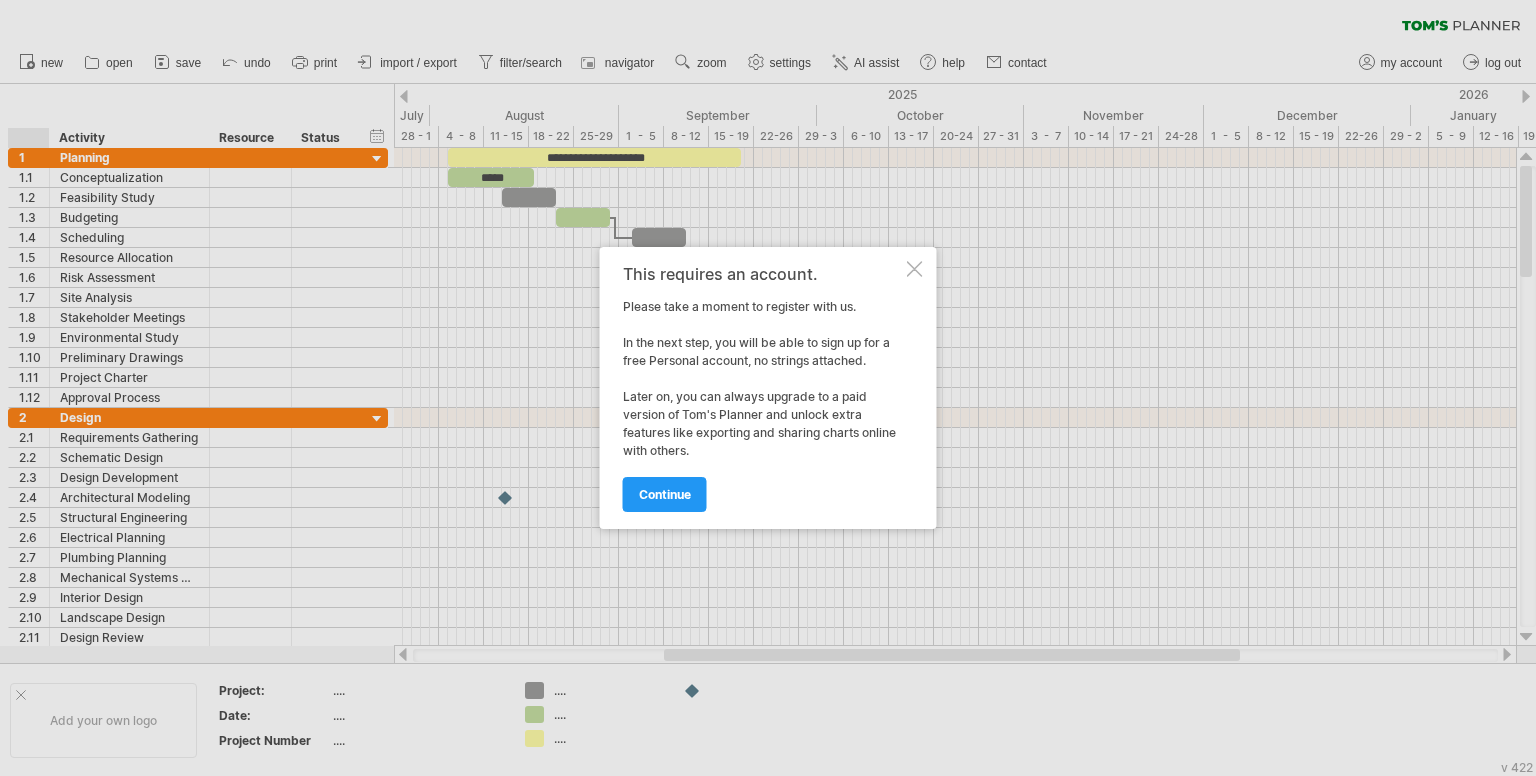 click on "This requires an account. Please take a moment to register with us. In the next step, you will be able to sign up for a free Personal account, no strings attached. Later on, you can always upgrade to a paid version of Tom's Planner and unlock extra features like exporting and sharing charts online with others. continue" at bounding box center (768, 388) 